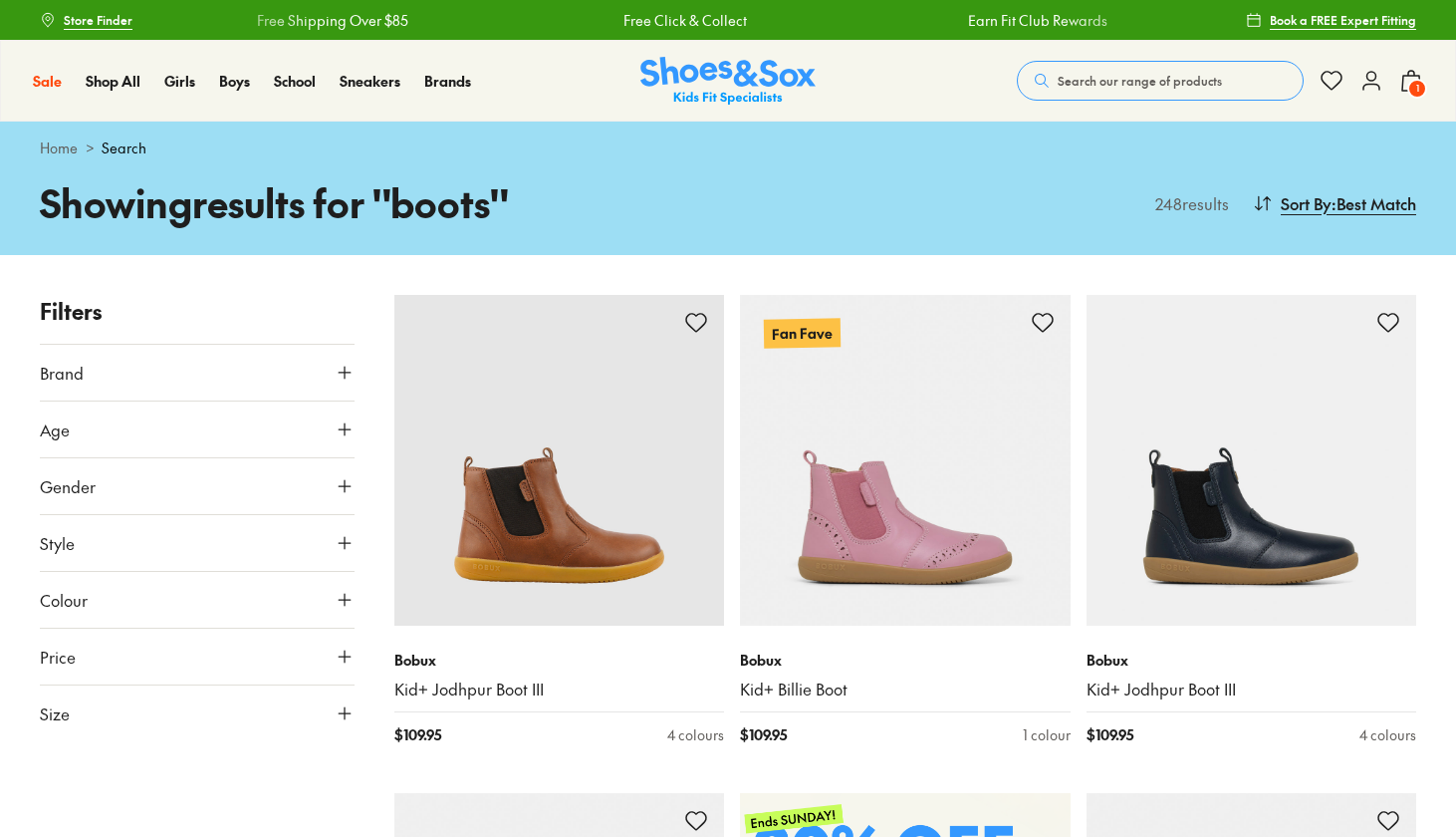 scroll, scrollTop: 0, scrollLeft: 0, axis: both 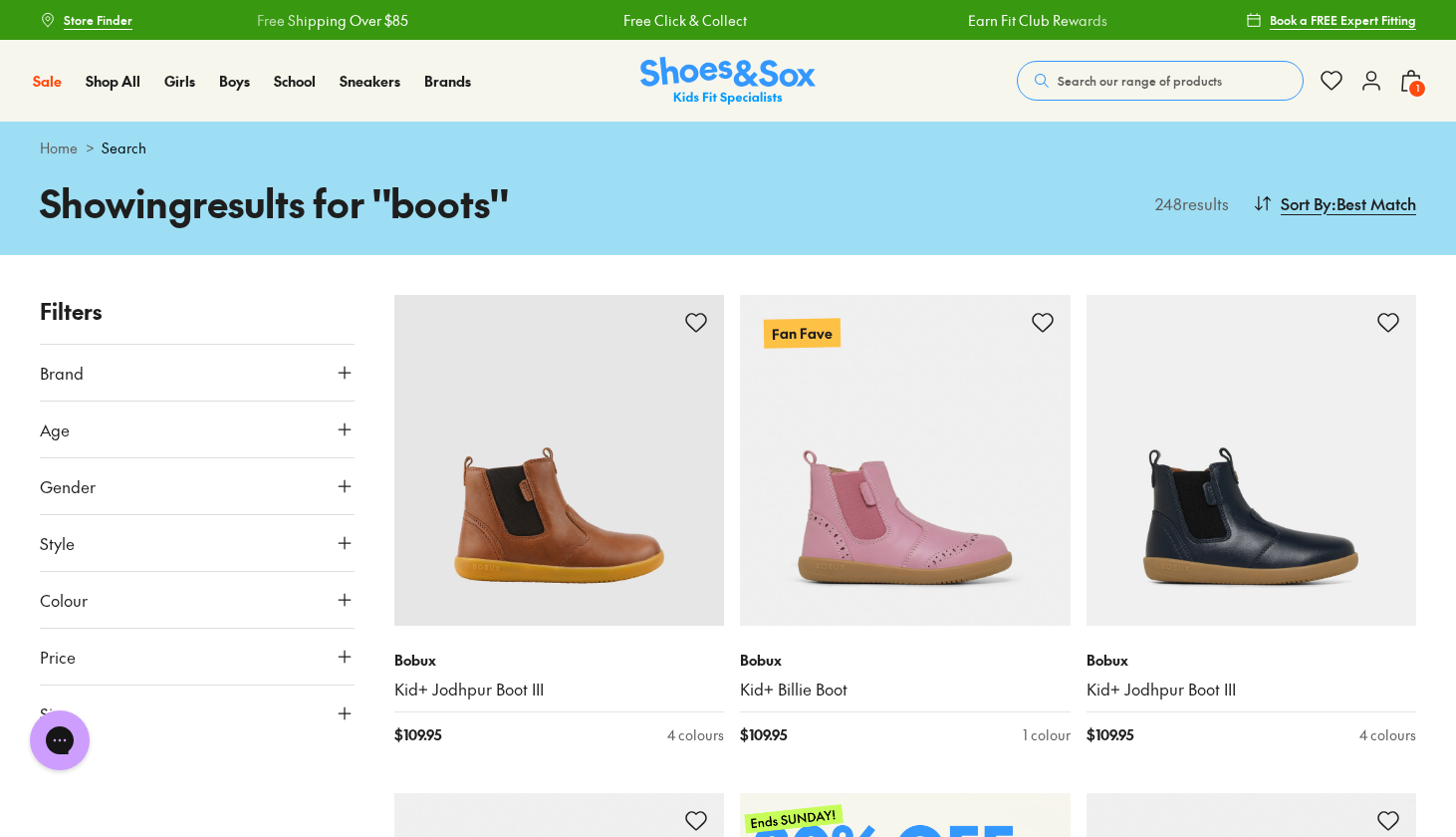 click on "Search our range of products" at bounding box center [1160, 81] 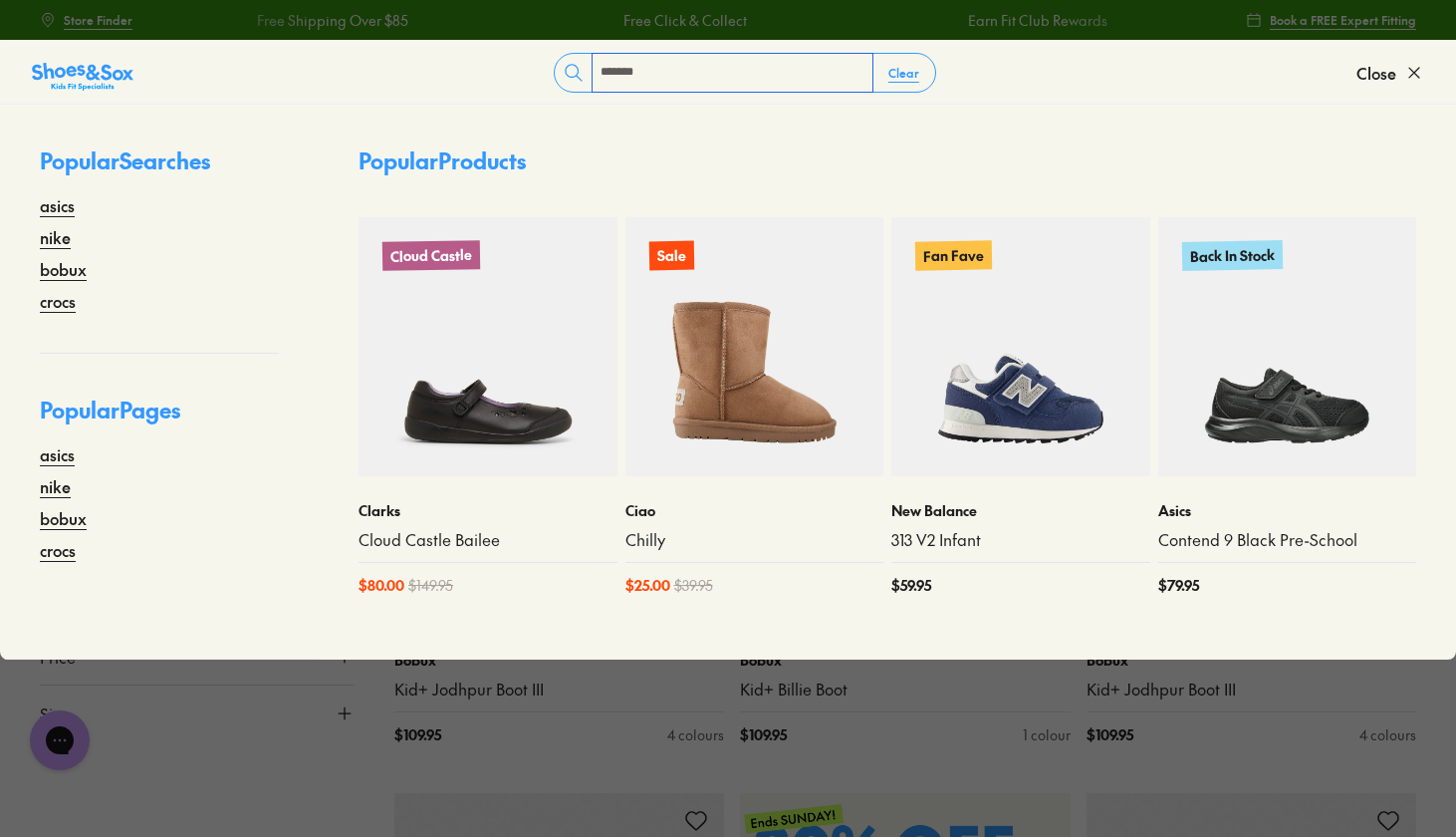 type on "*******" 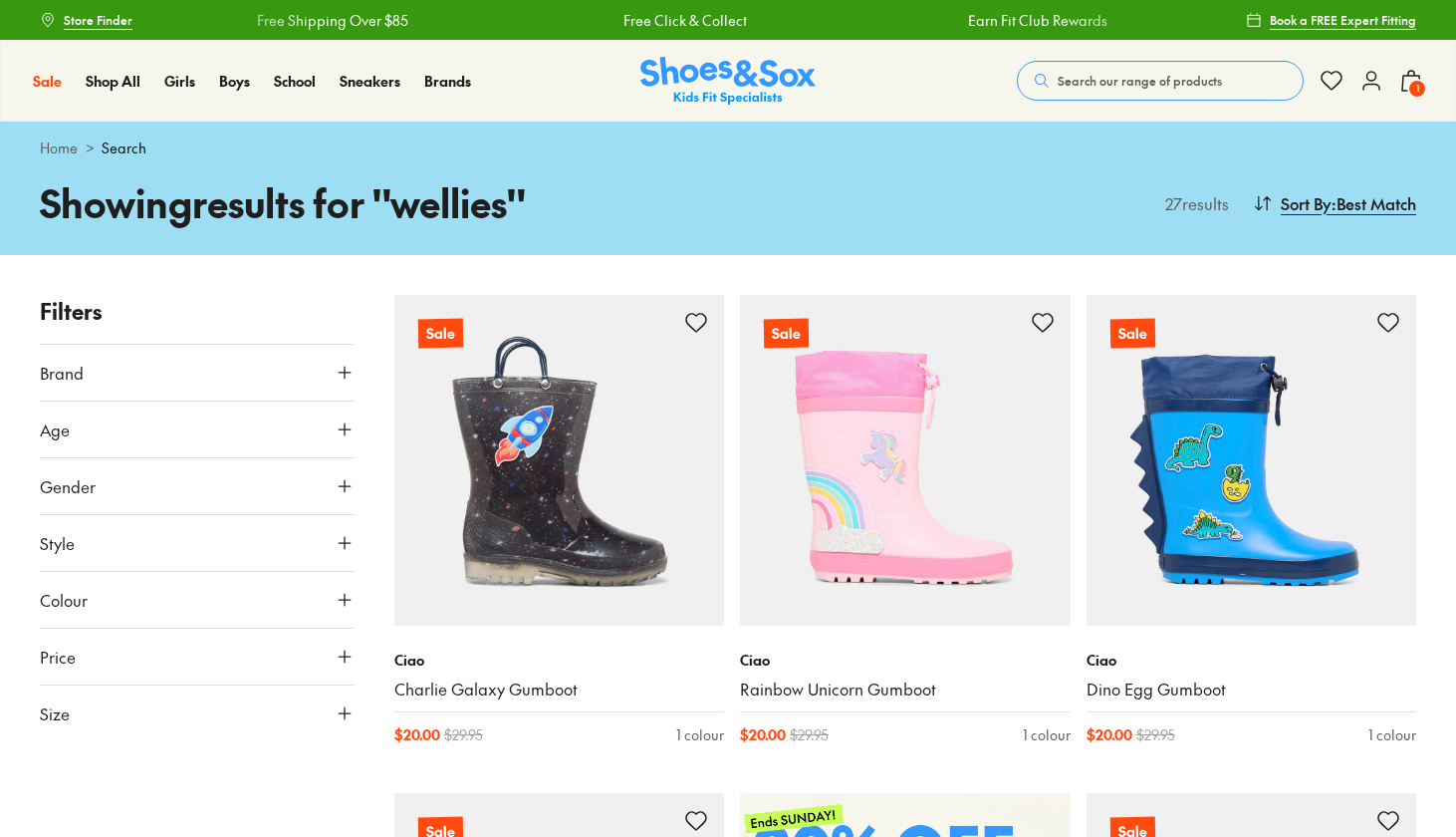 scroll, scrollTop: 0, scrollLeft: 0, axis: both 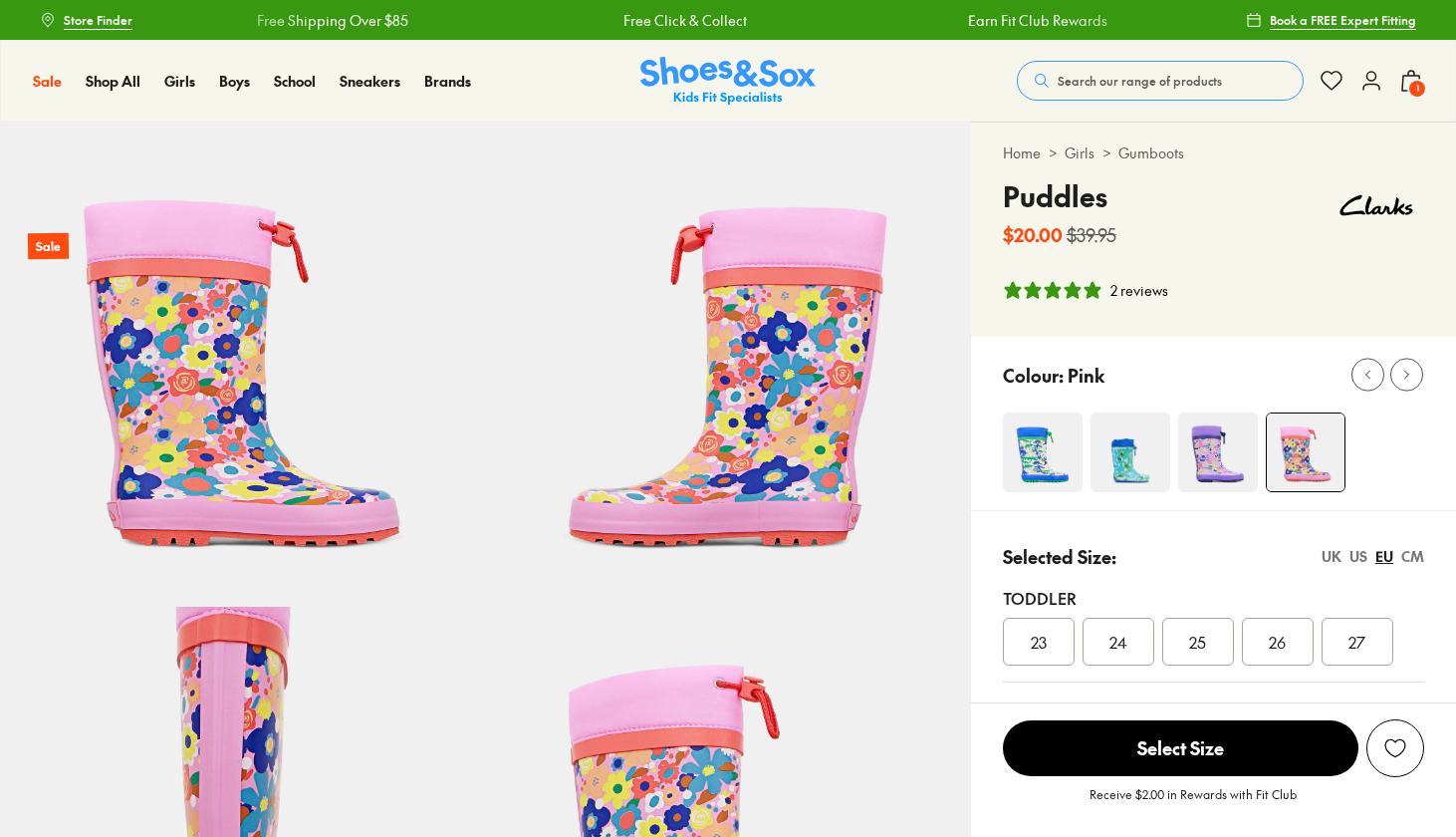 select on "*" 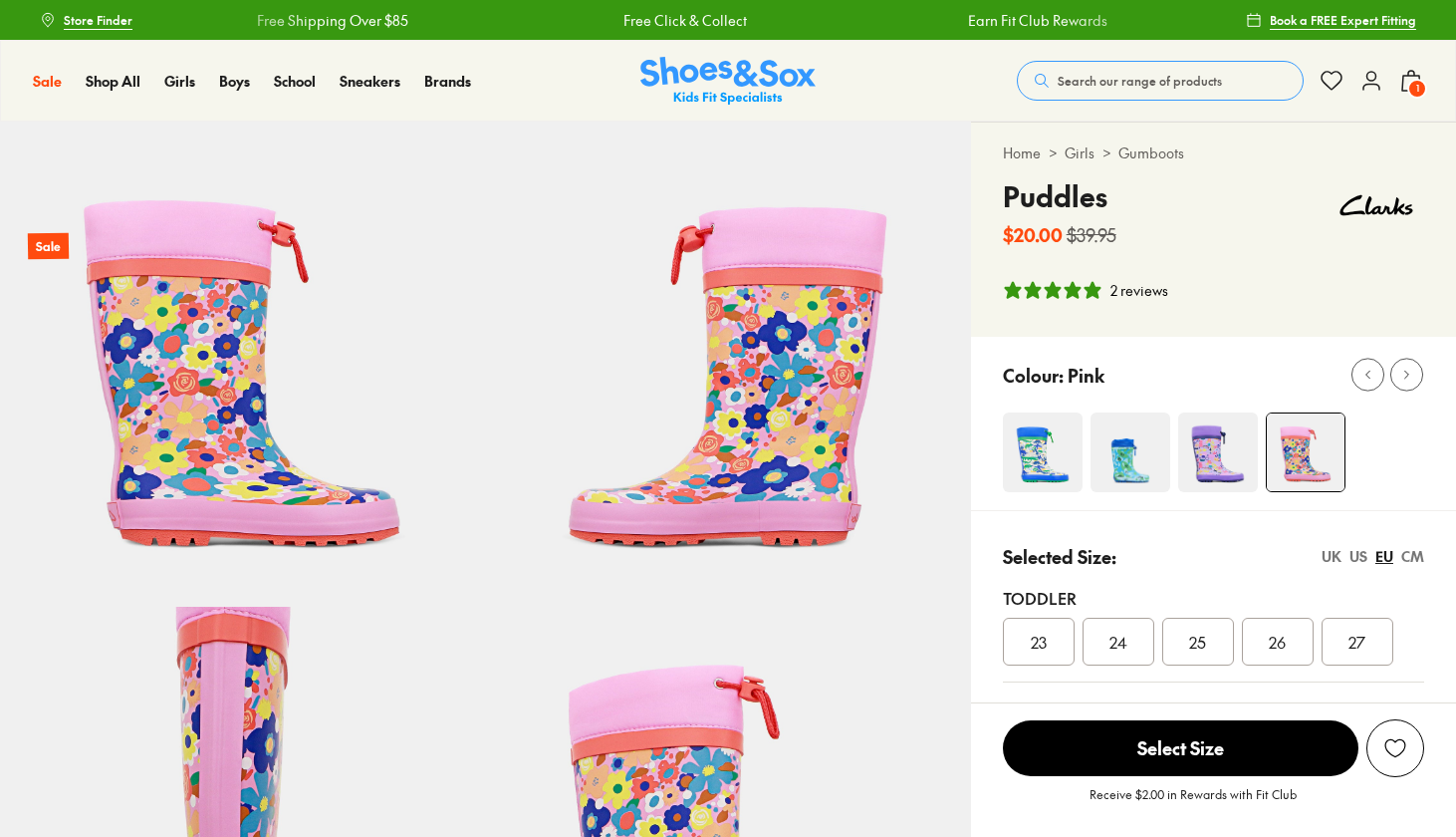 scroll, scrollTop: 0, scrollLeft: 0, axis: both 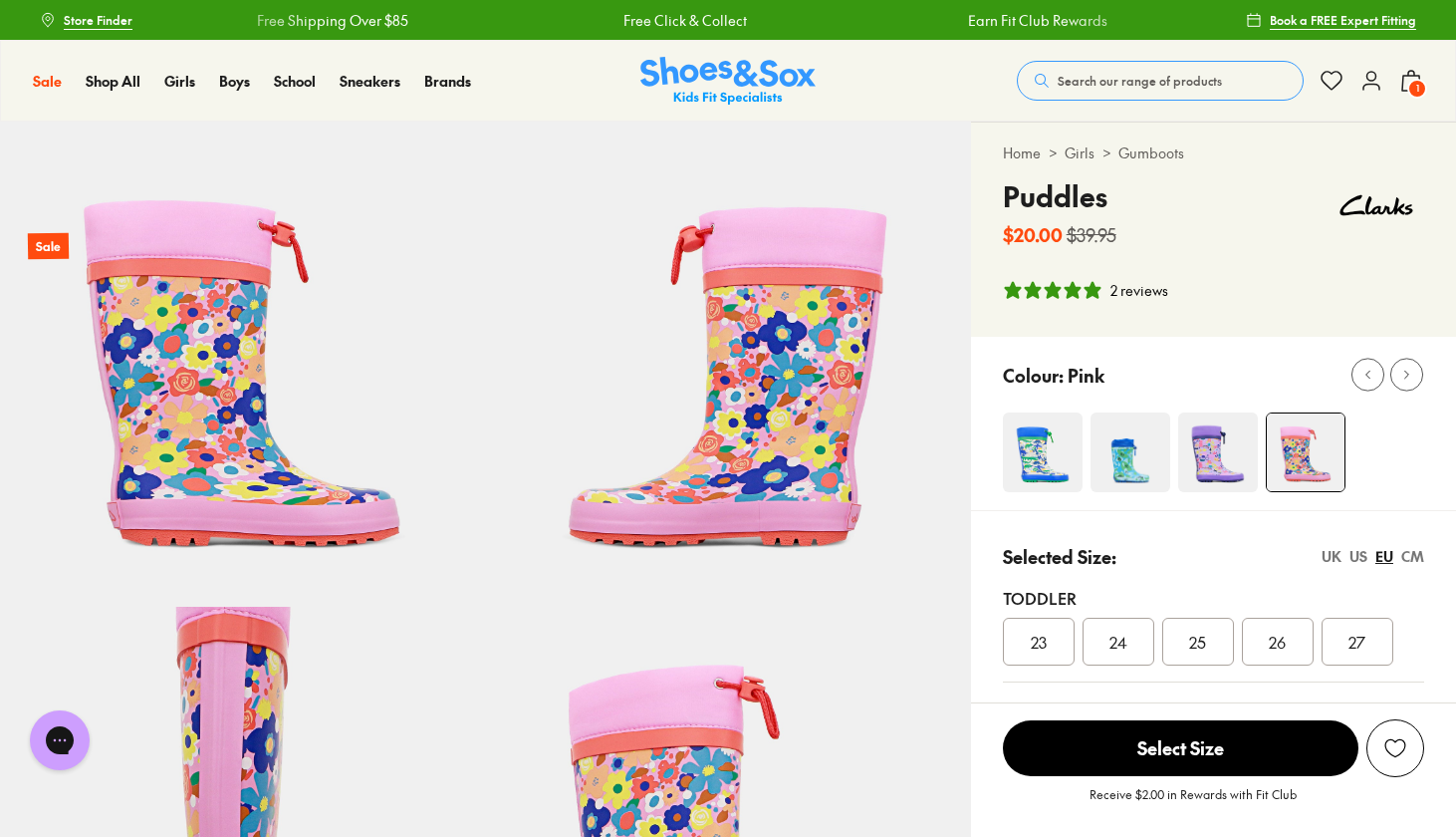 click on "23" at bounding box center (1039, 642) 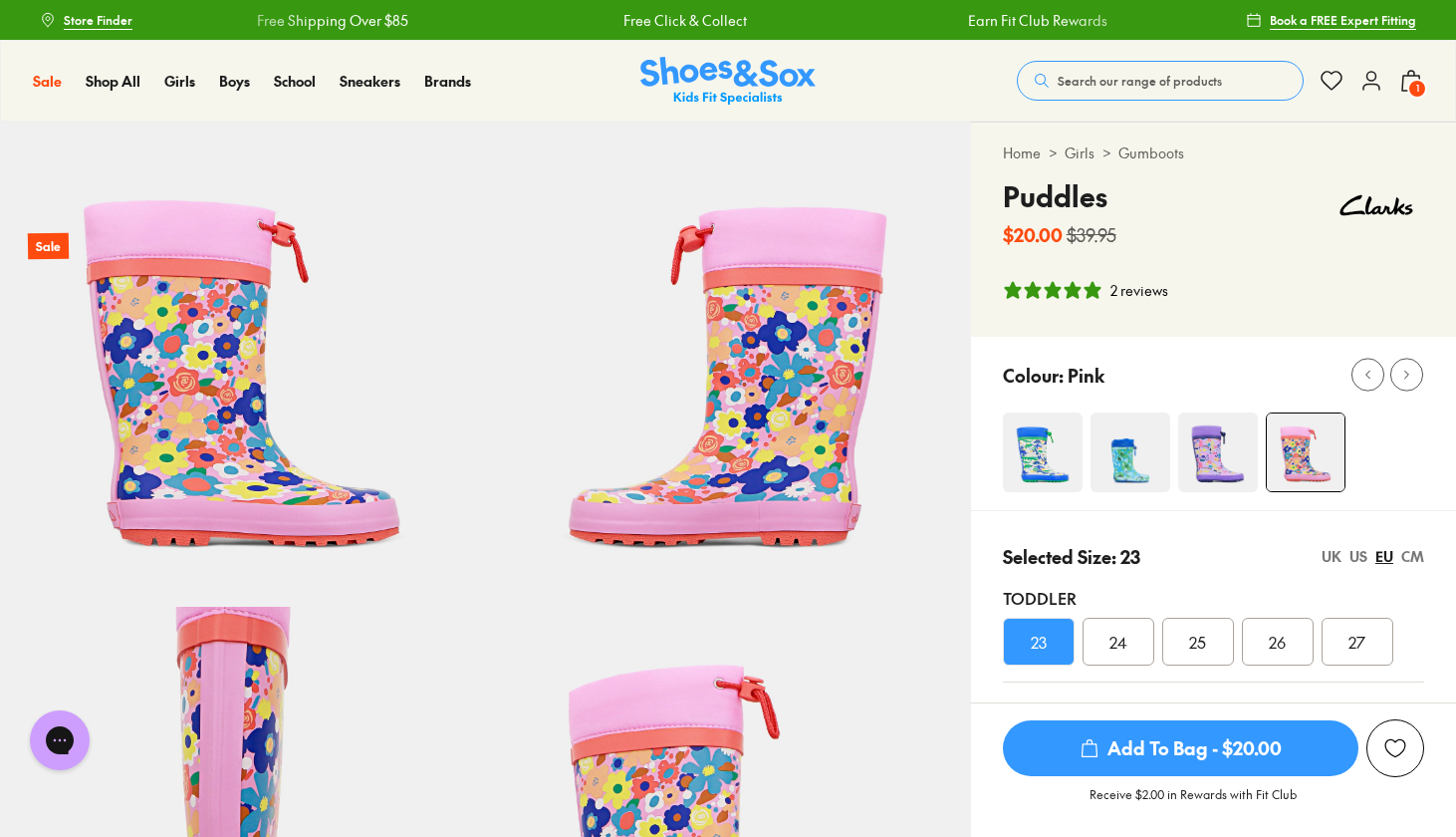 click on "UK" at bounding box center [1332, 556] 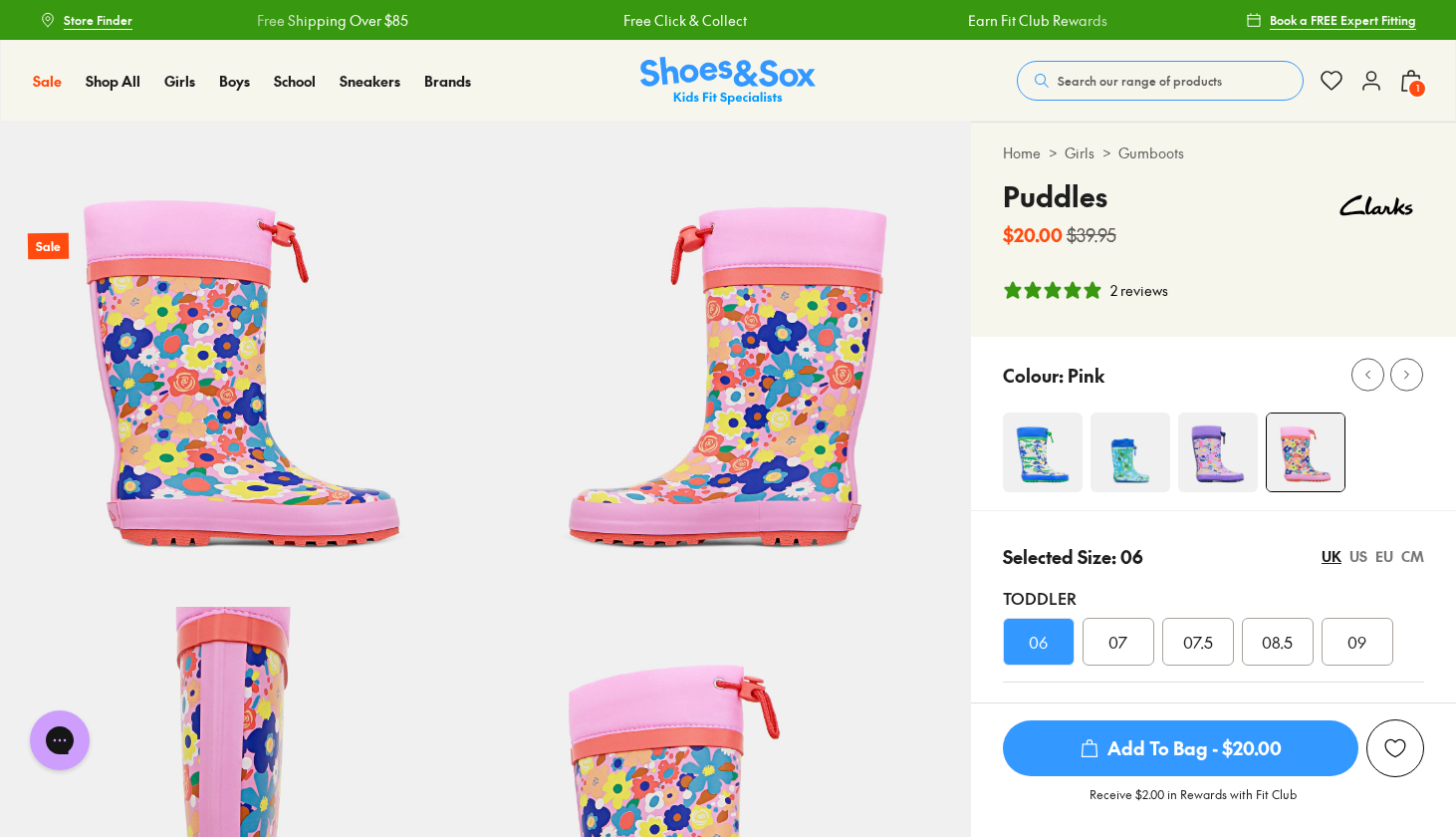 click on "US" at bounding box center (1358, 556) 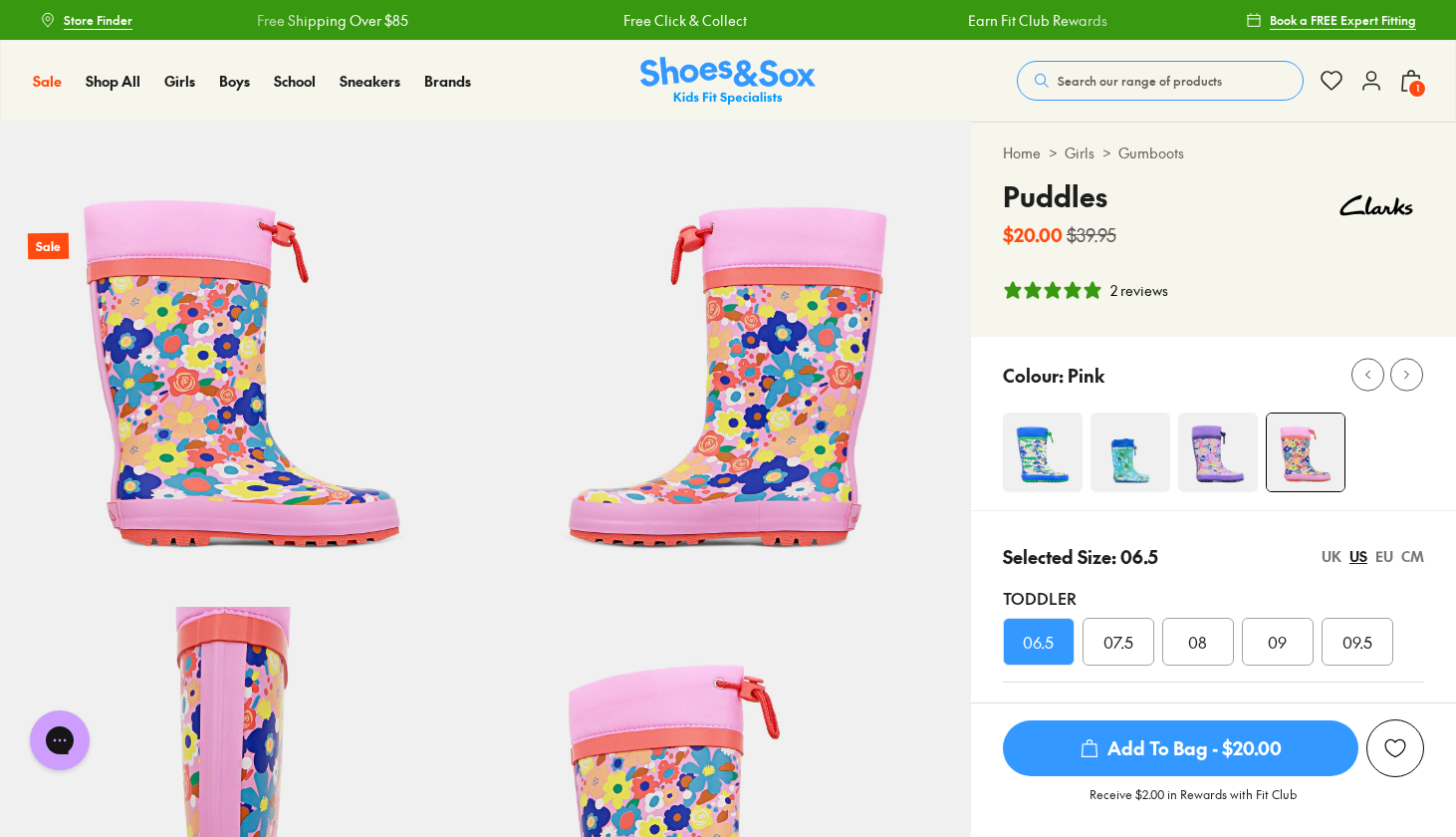 click on "UK" at bounding box center [1332, 556] 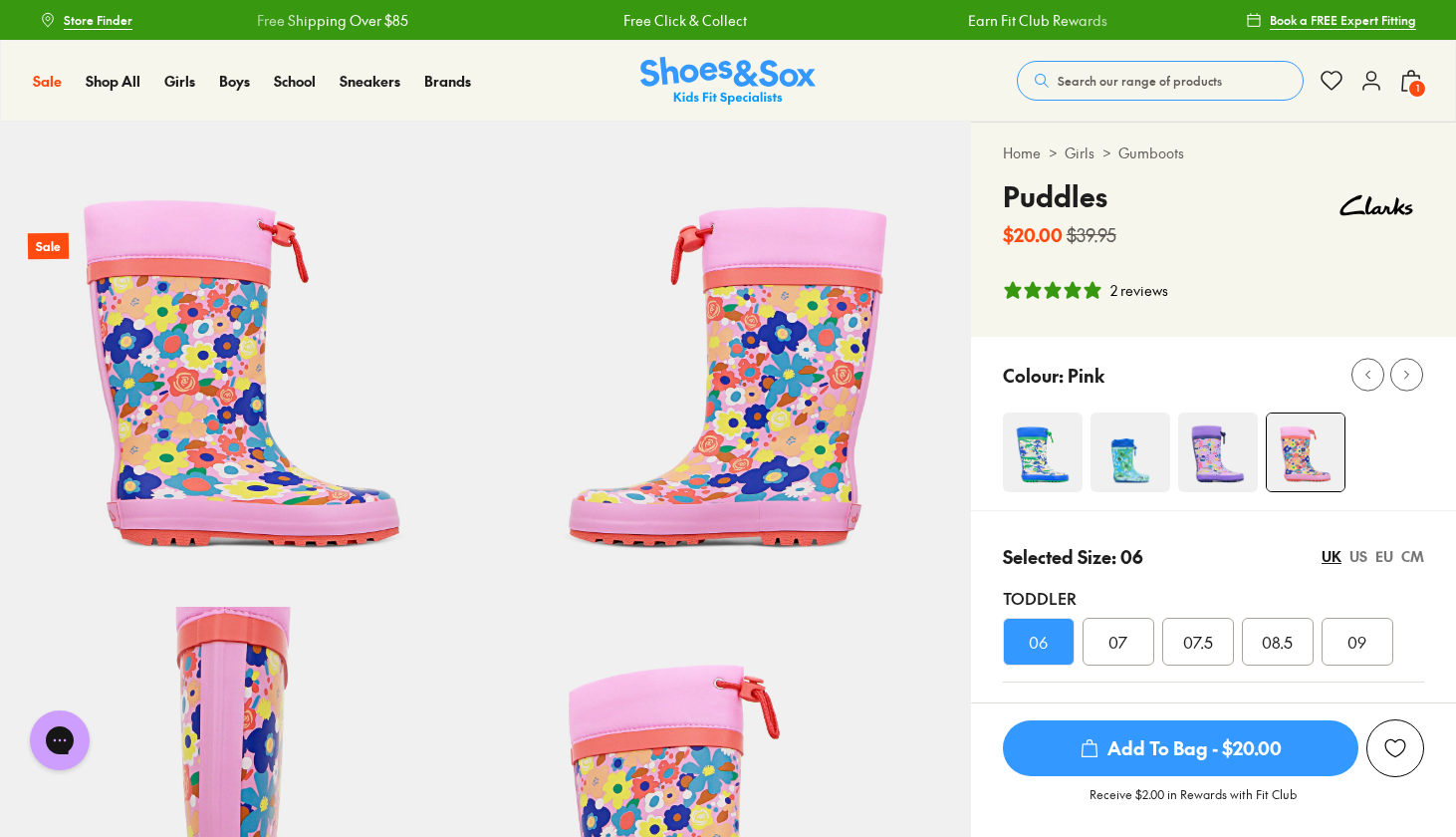 scroll, scrollTop: 0, scrollLeft: 0, axis: both 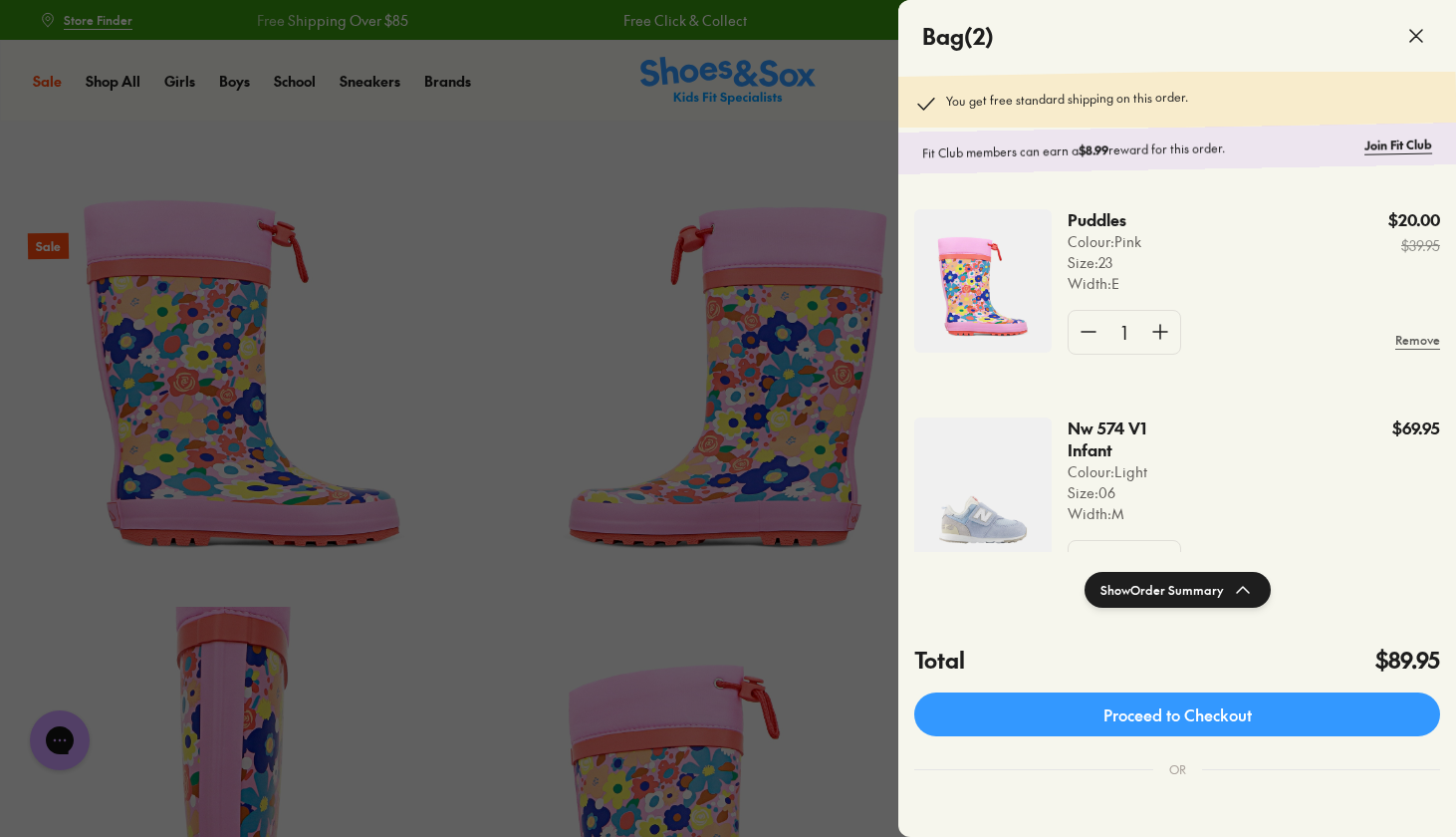 click 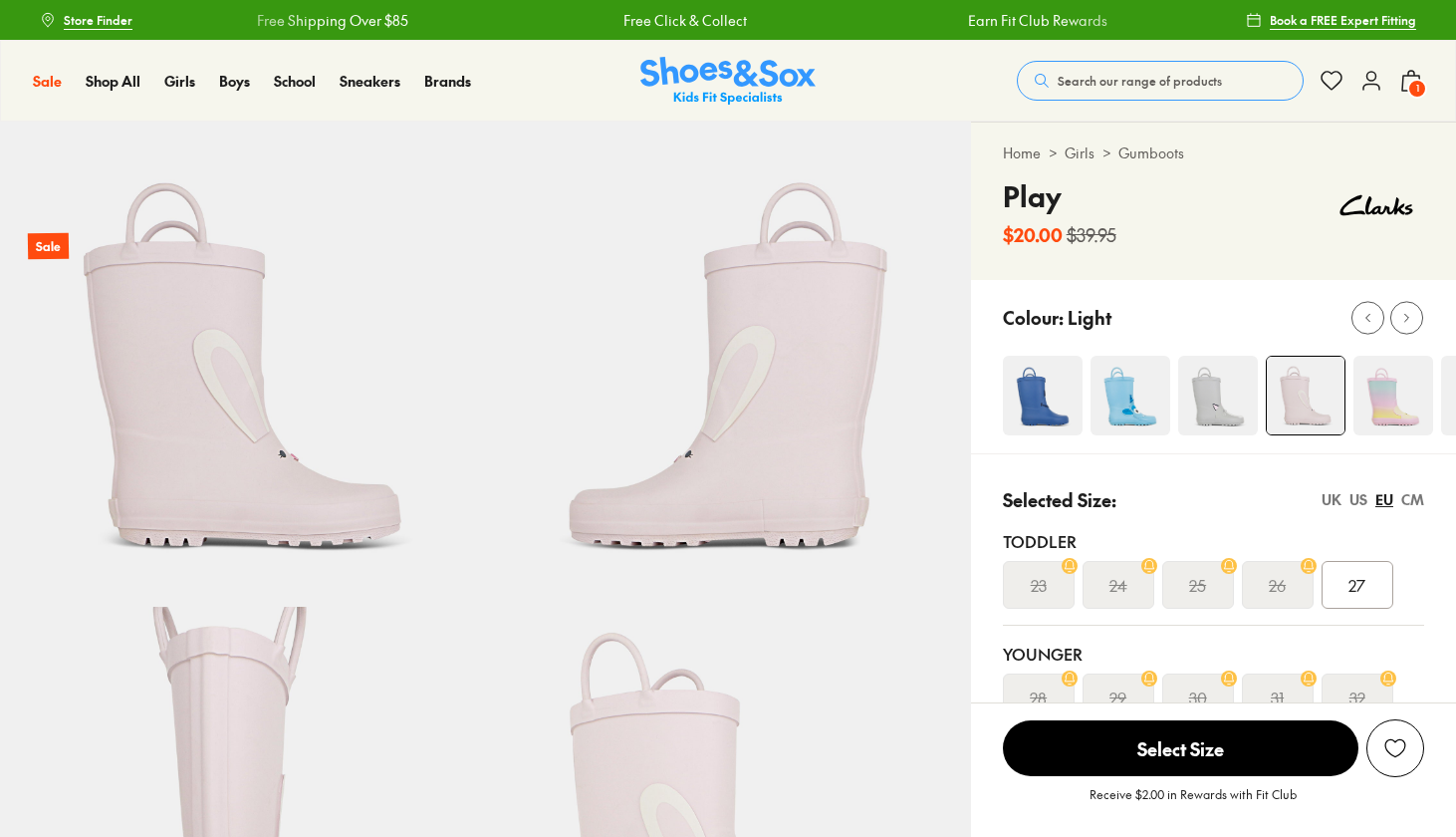 select on "*" 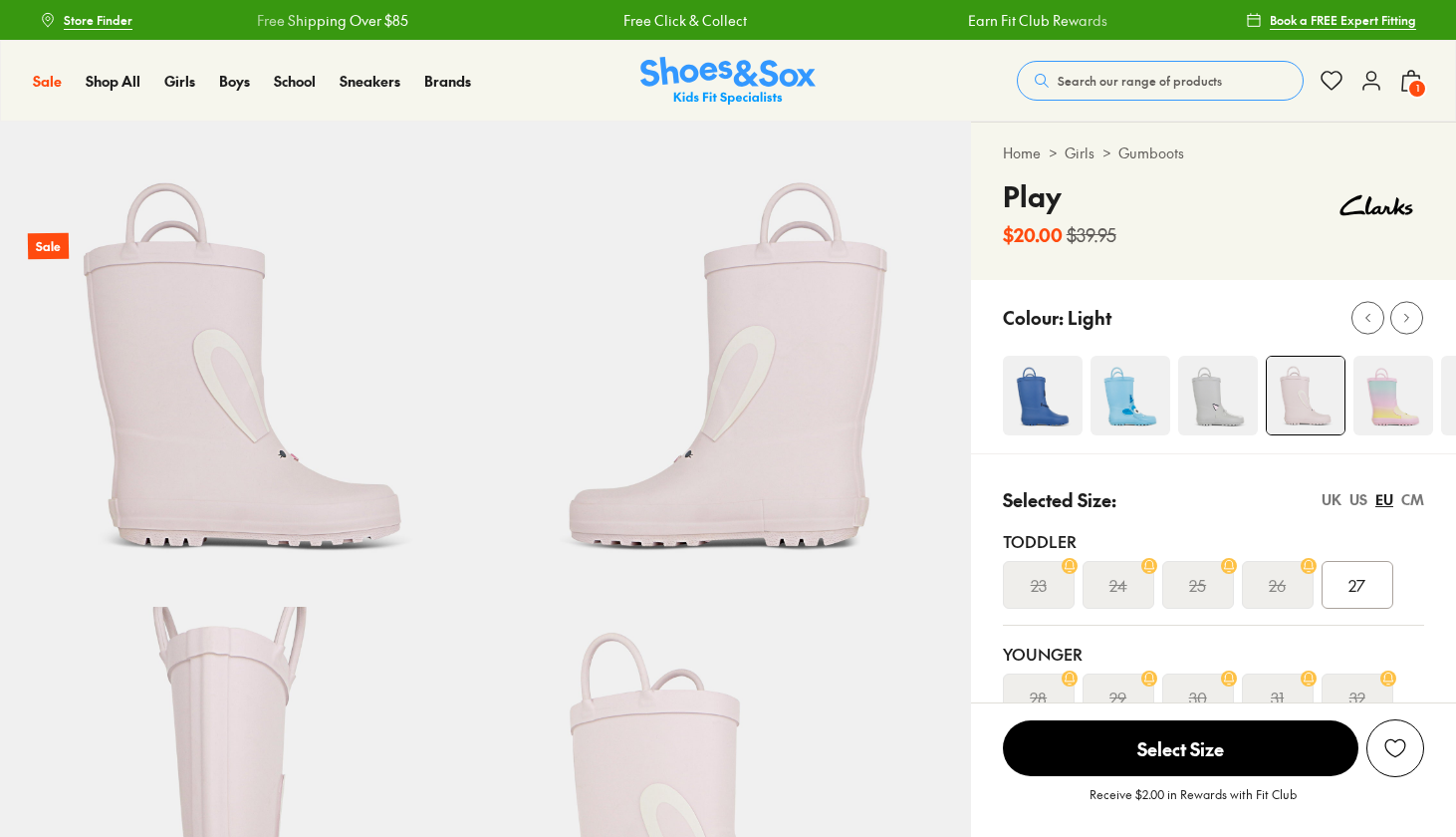 scroll, scrollTop: 0, scrollLeft: 0, axis: both 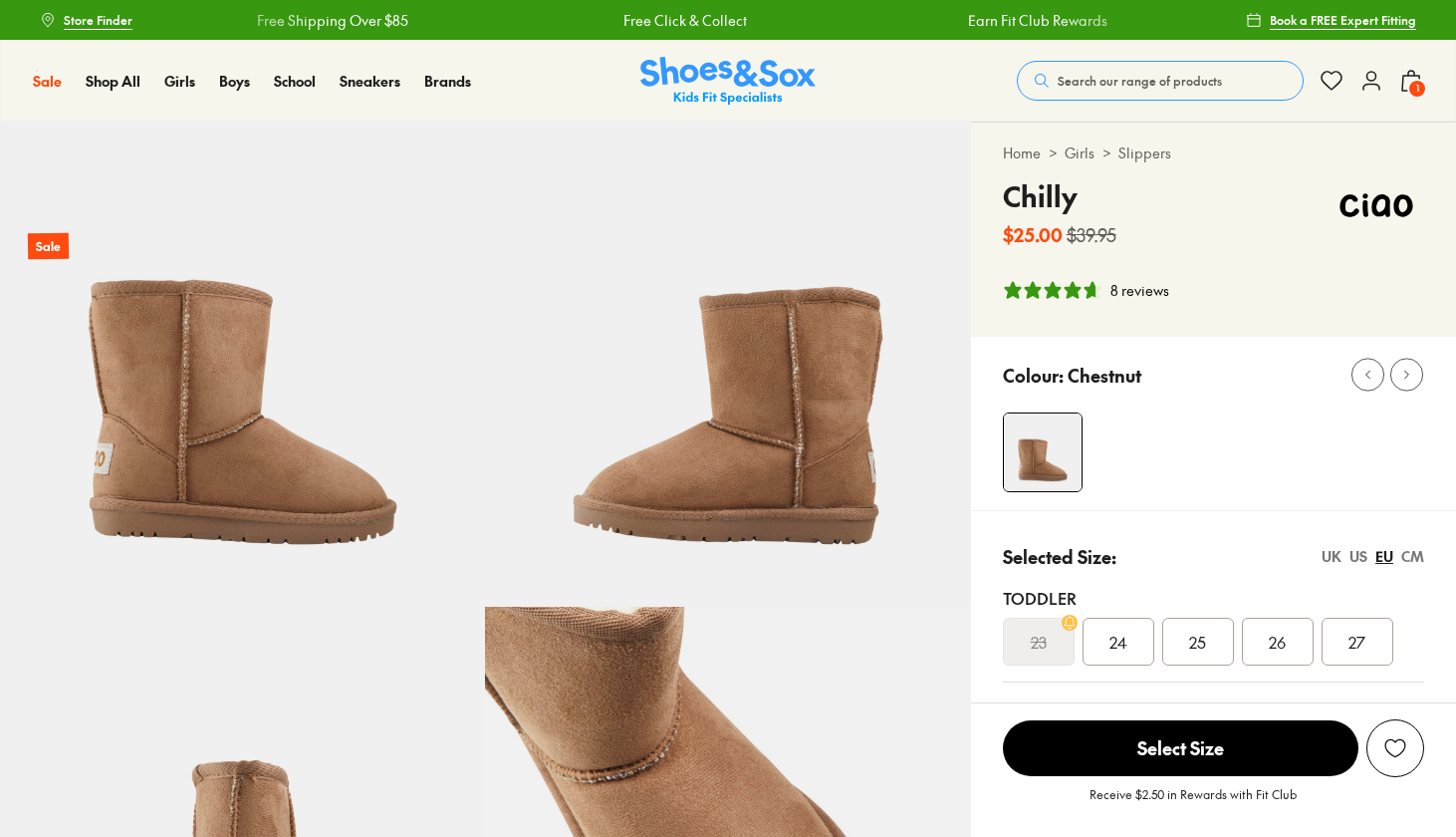 select on "*" 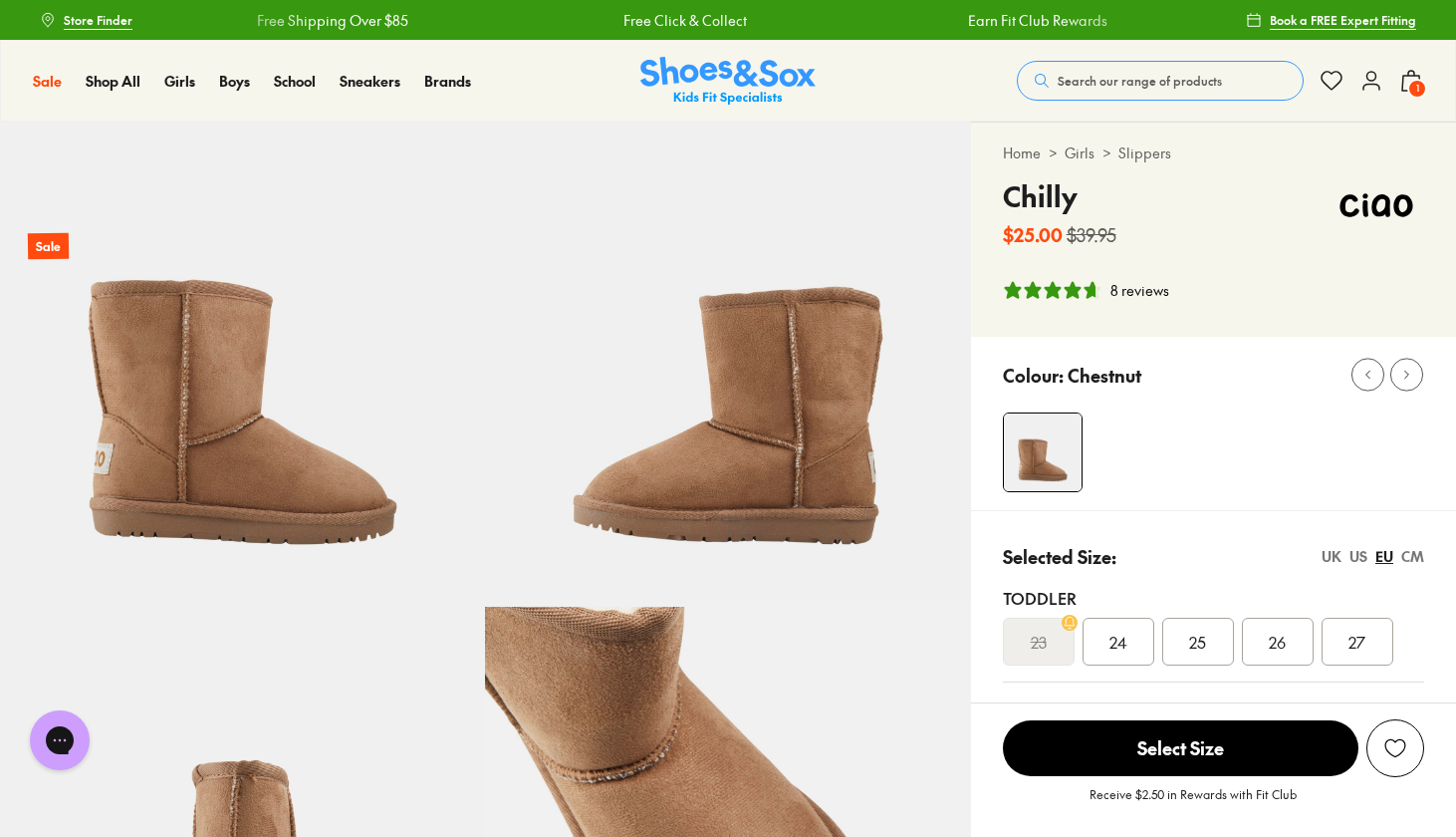 scroll, scrollTop: 0, scrollLeft: 0, axis: both 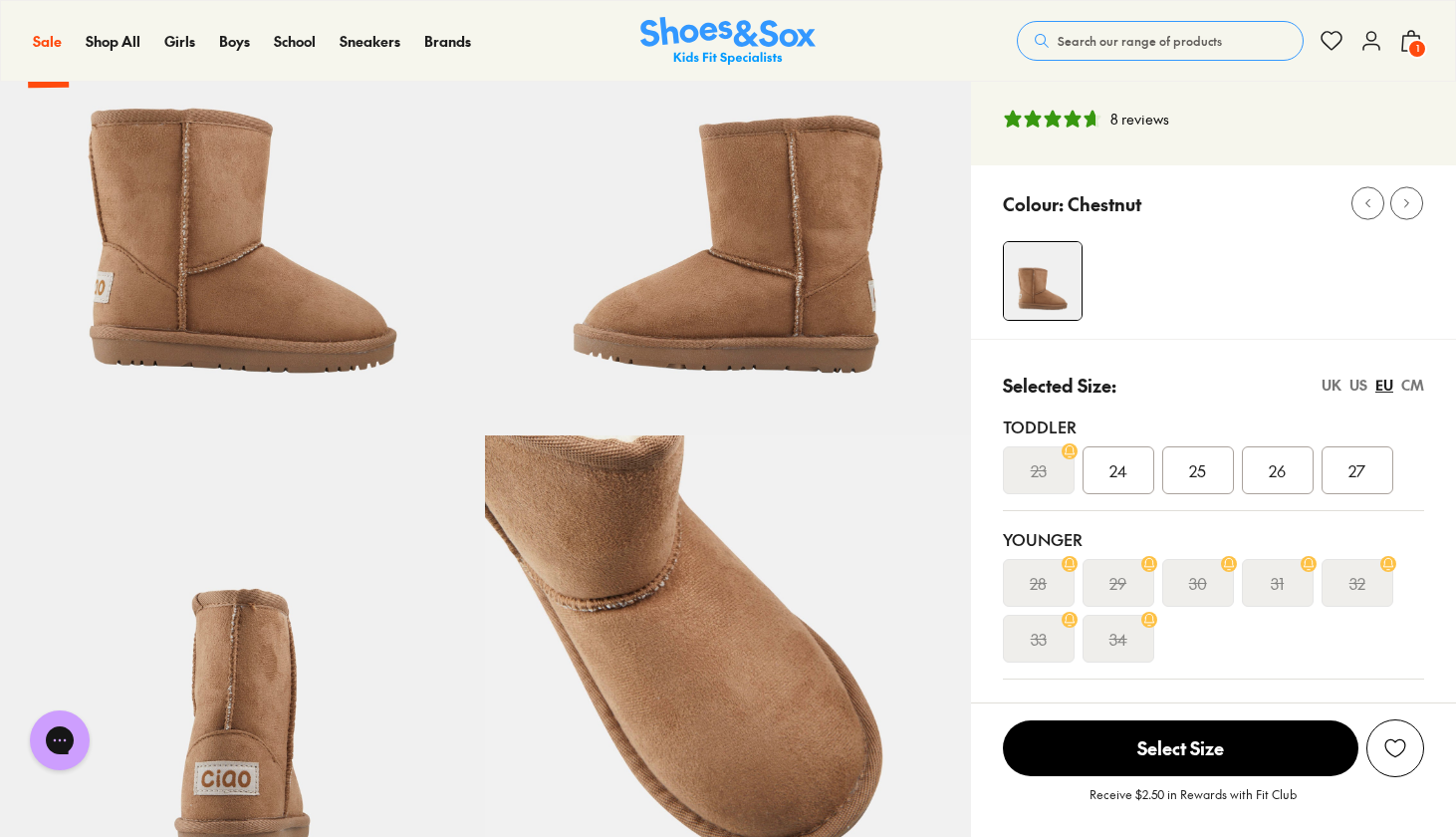 click on "CM" at bounding box center [1412, 385] 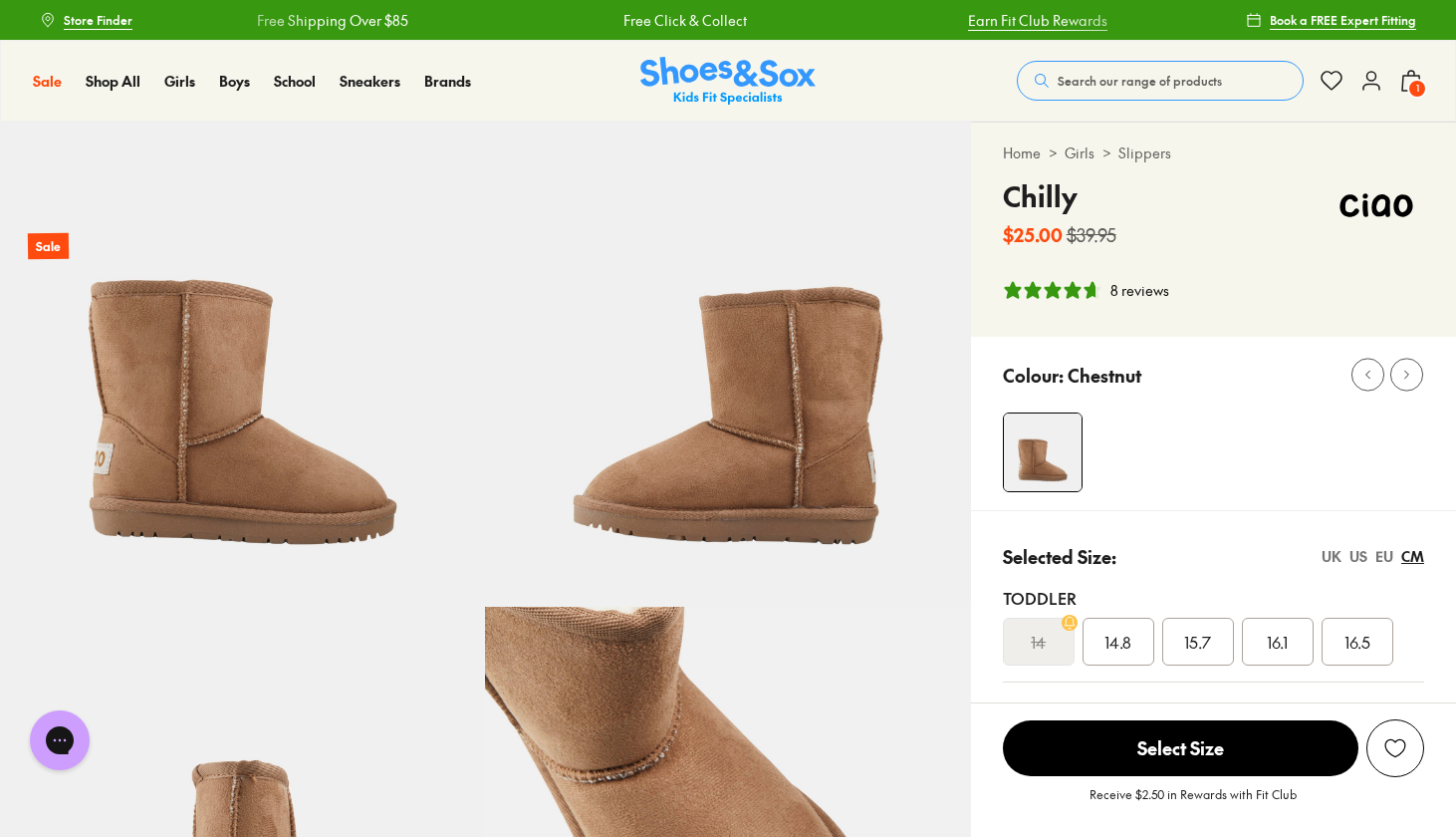 scroll, scrollTop: 0, scrollLeft: 0, axis: both 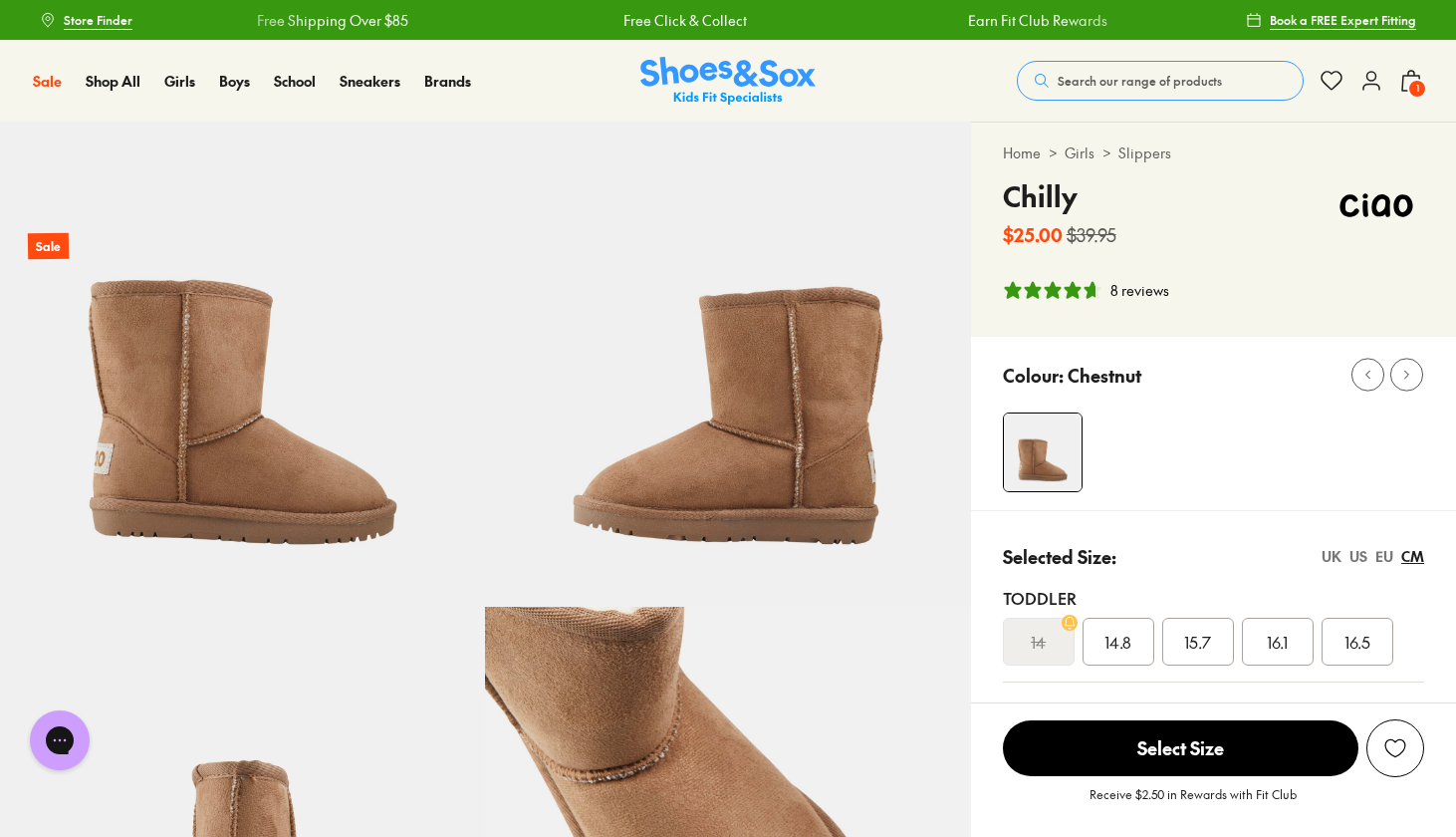 click on "Search our range of products" at bounding box center [1139, 81] 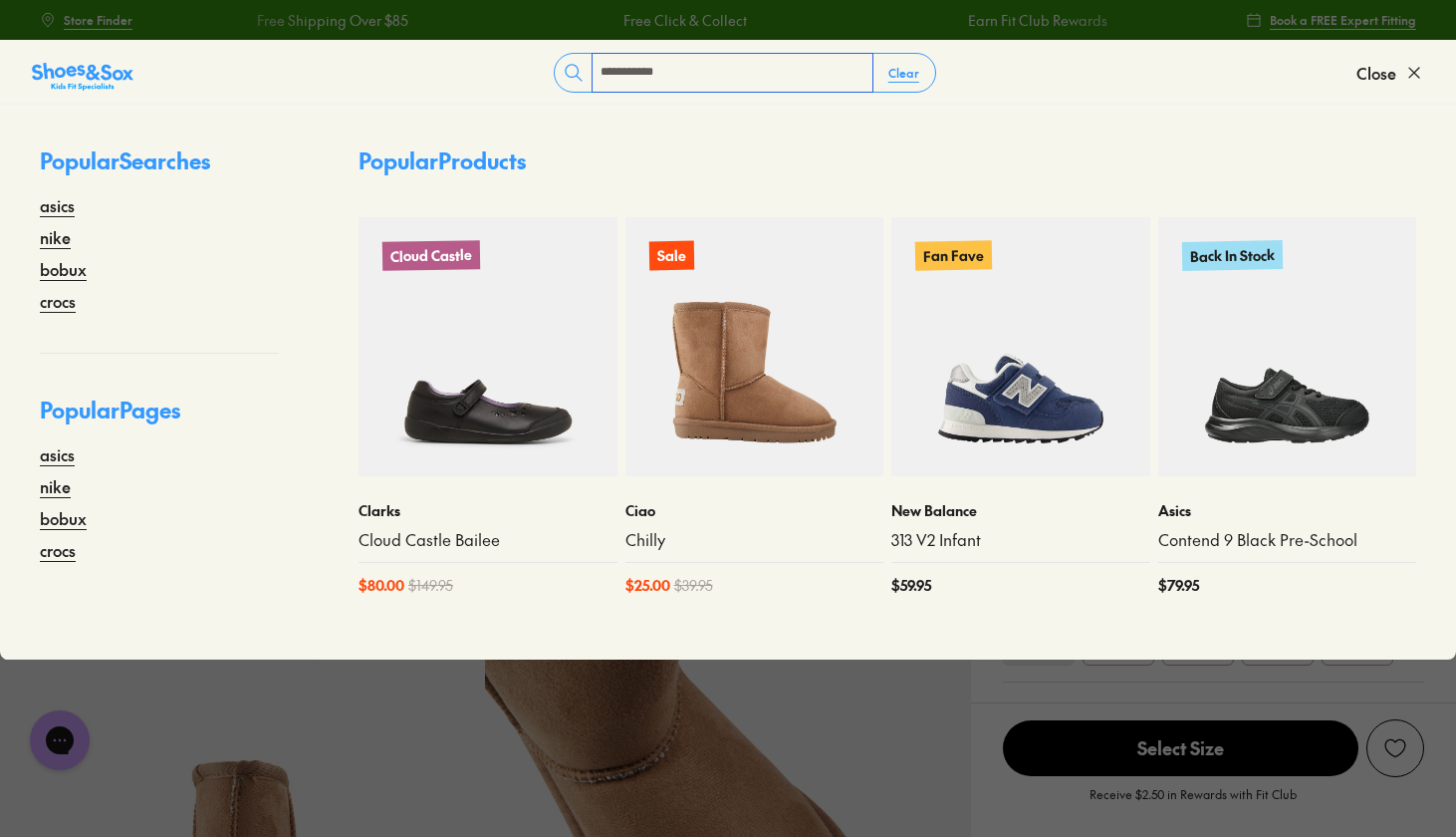type on "**********" 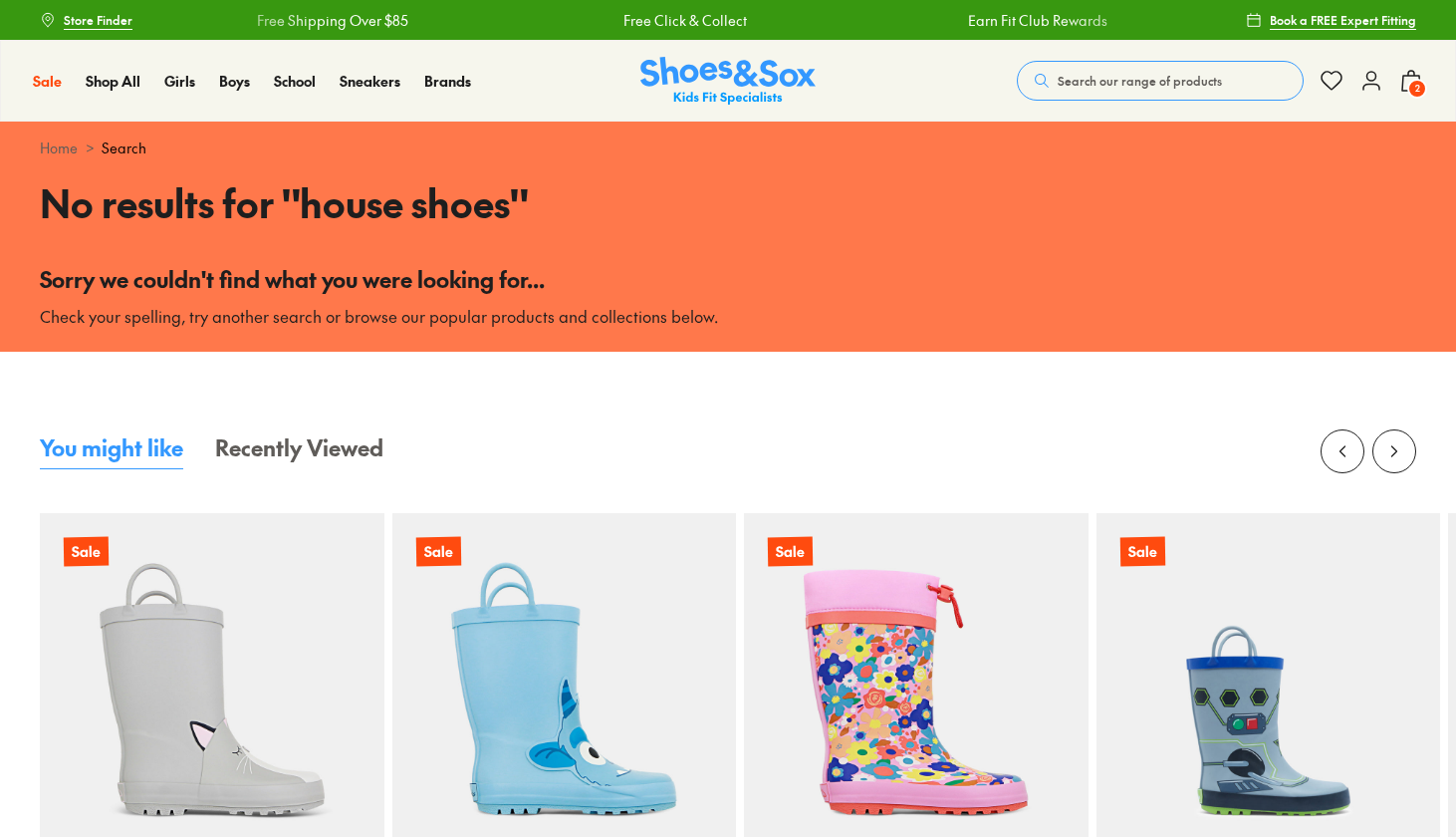 scroll, scrollTop: 0, scrollLeft: 0, axis: both 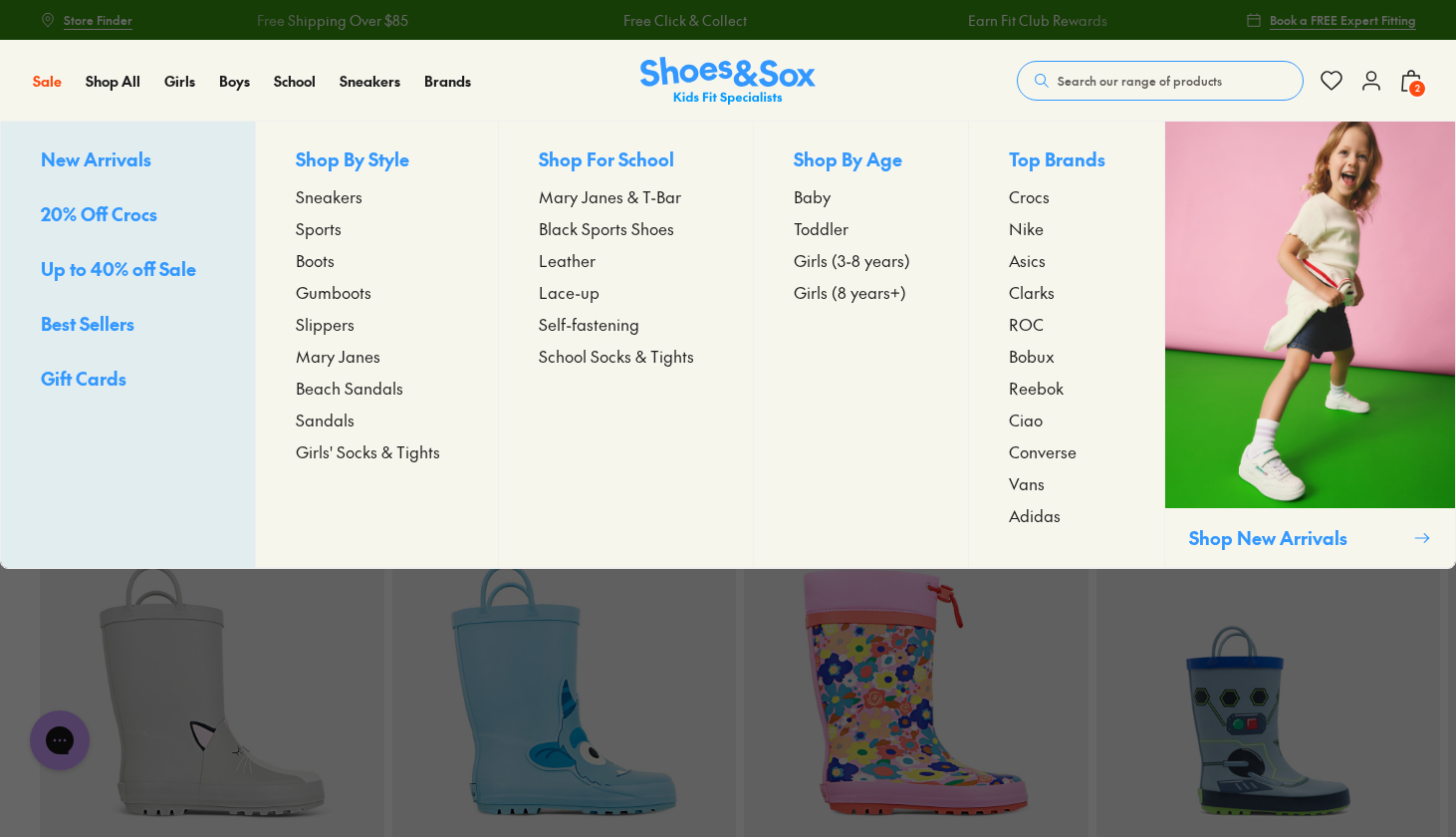 click on "Toddler" at bounding box center (821, 228) 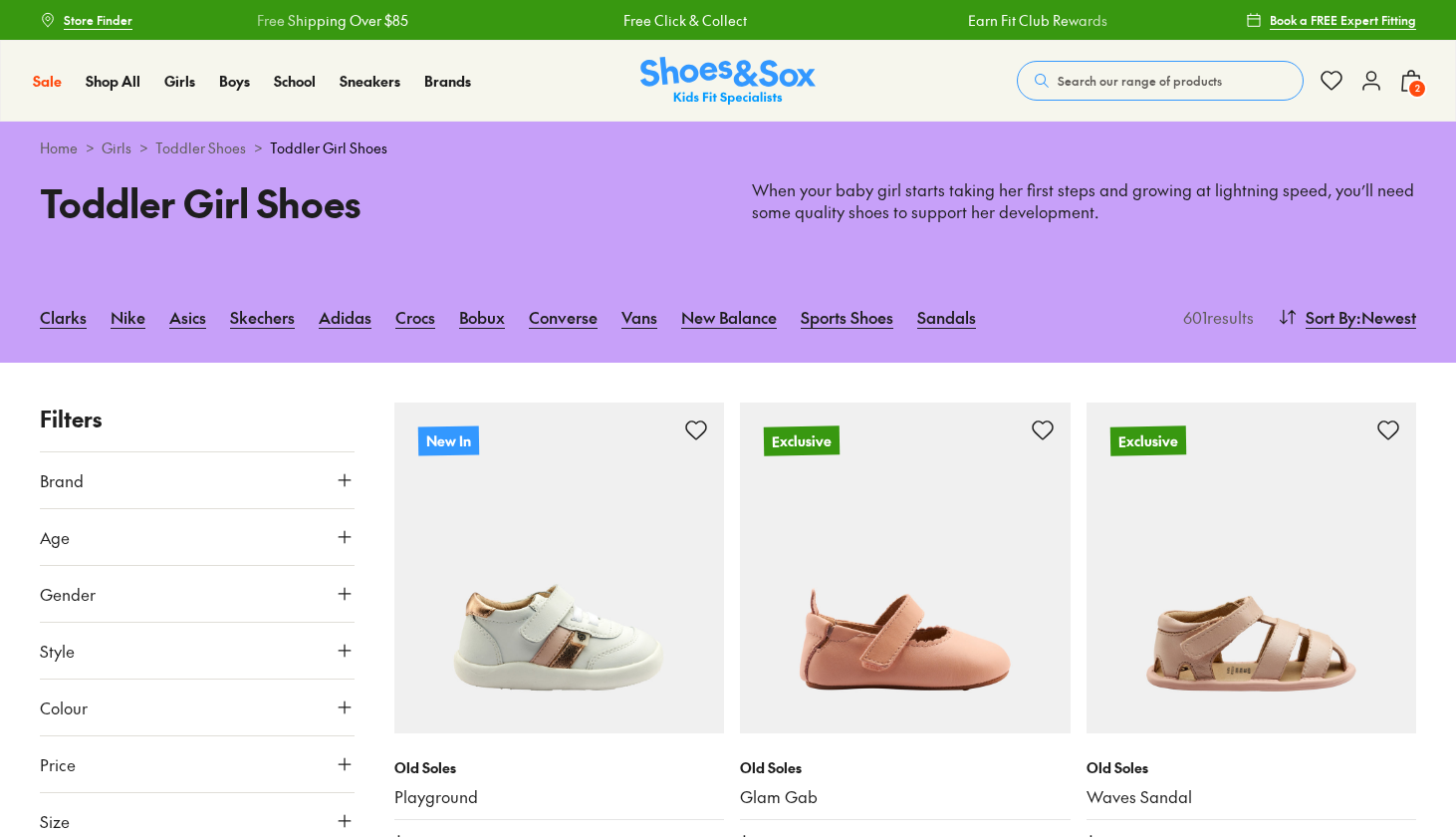 scroll, scrollTop: 0, scrollLeft: 0, axis: both 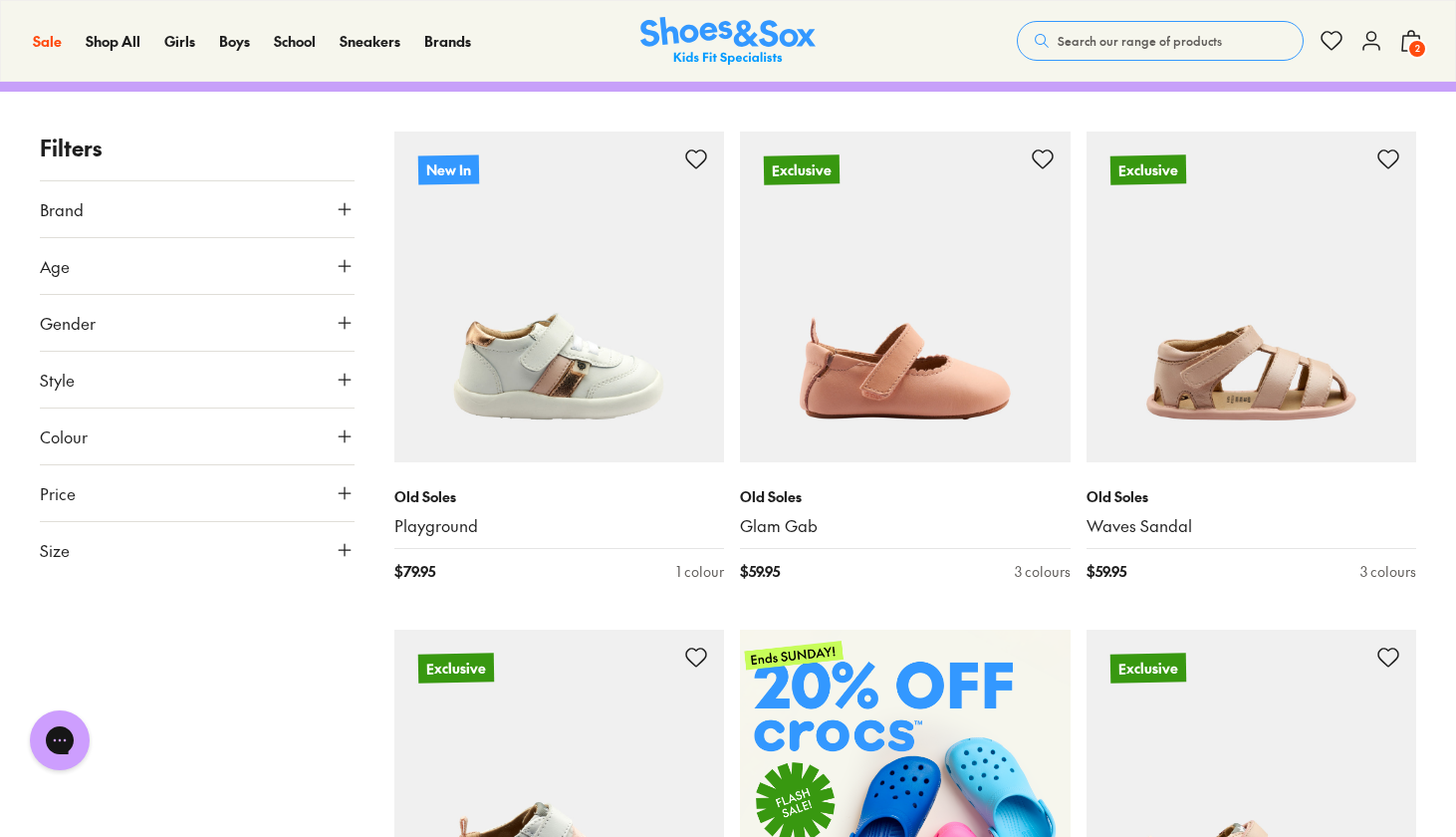click on "Style" at bounding box center (197, 380) 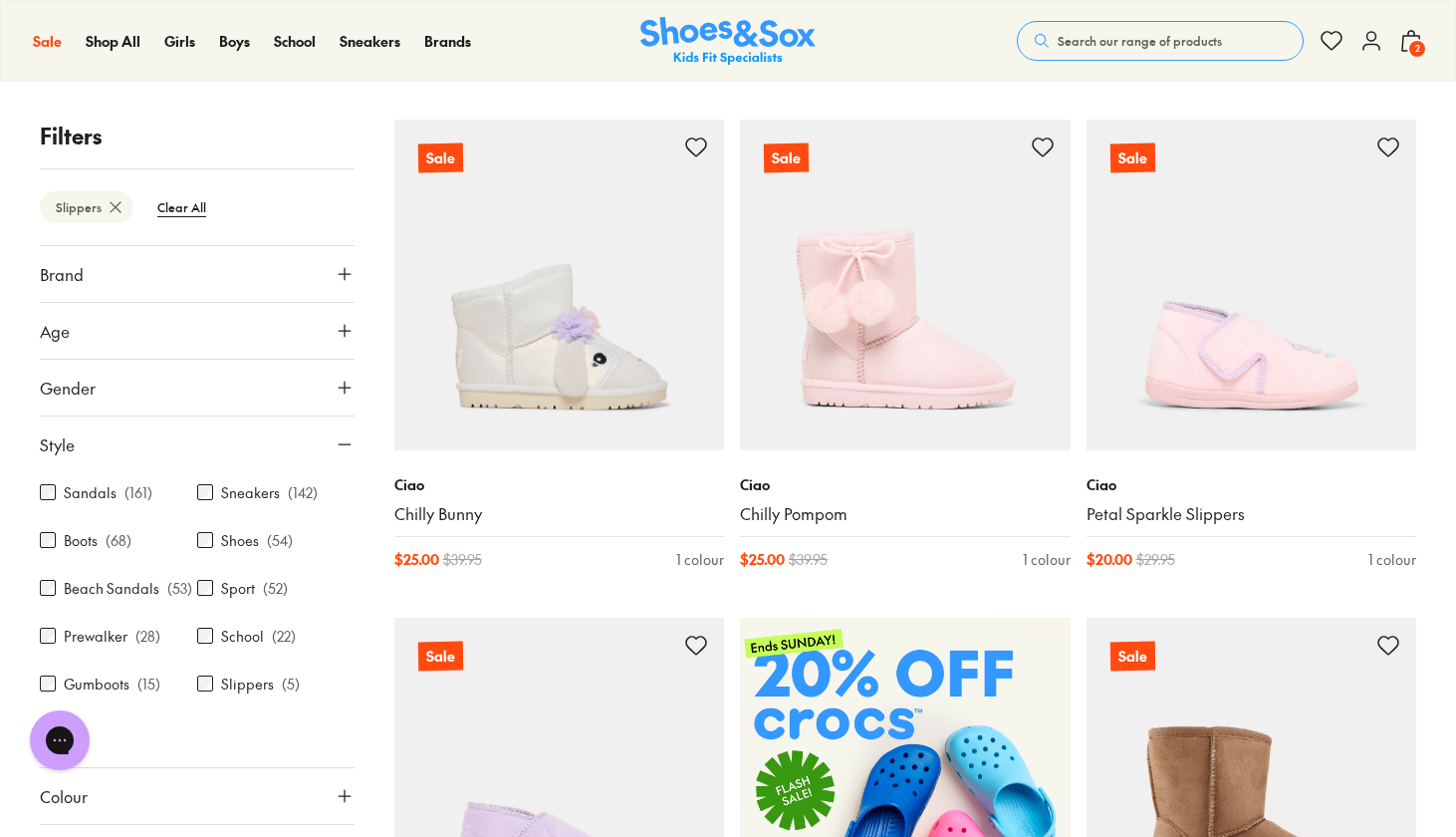 scroll, scrollTop: 225, scrollLeft: 0, axis: vertical 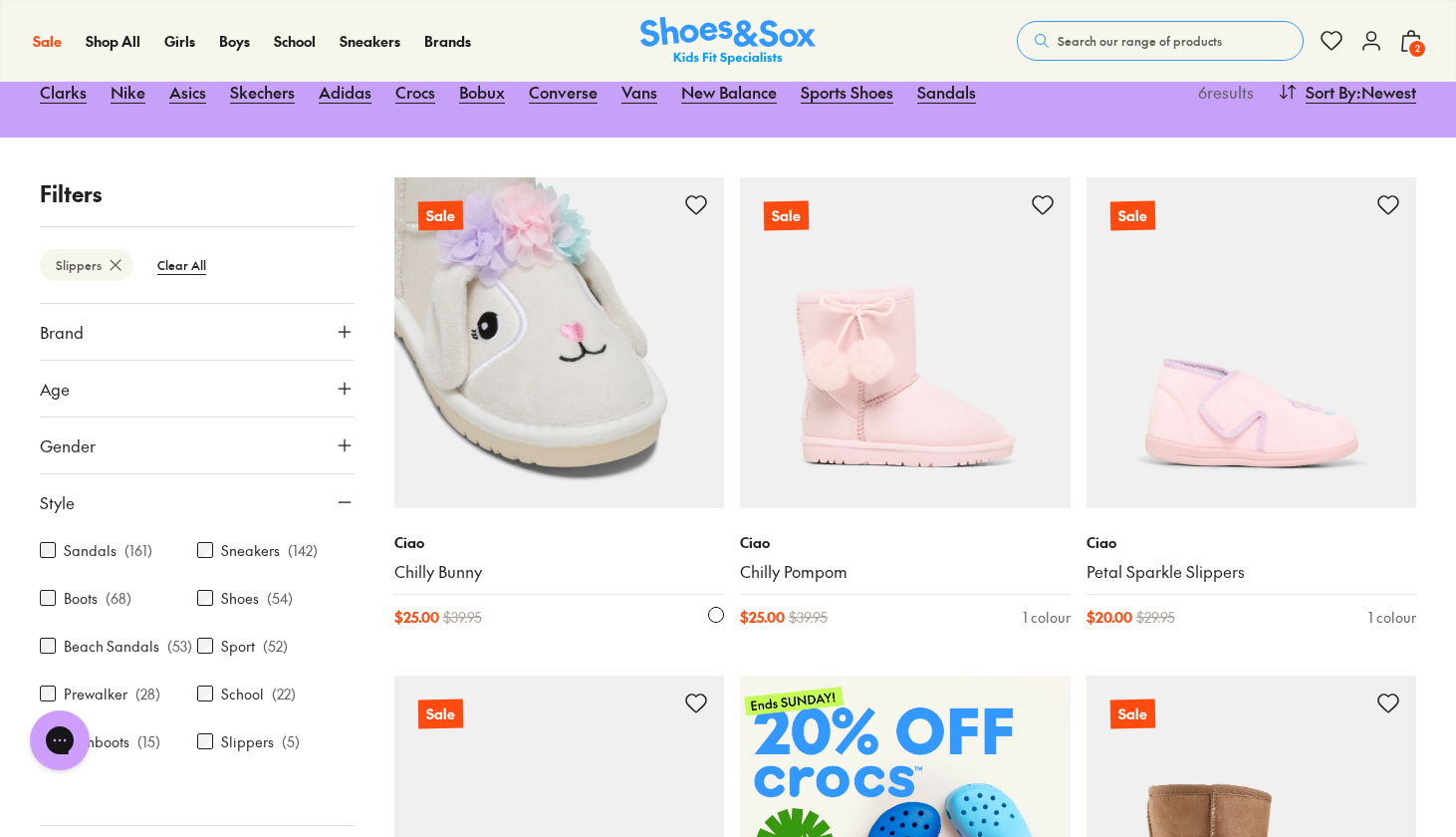 click at bounding box center [560, 343] 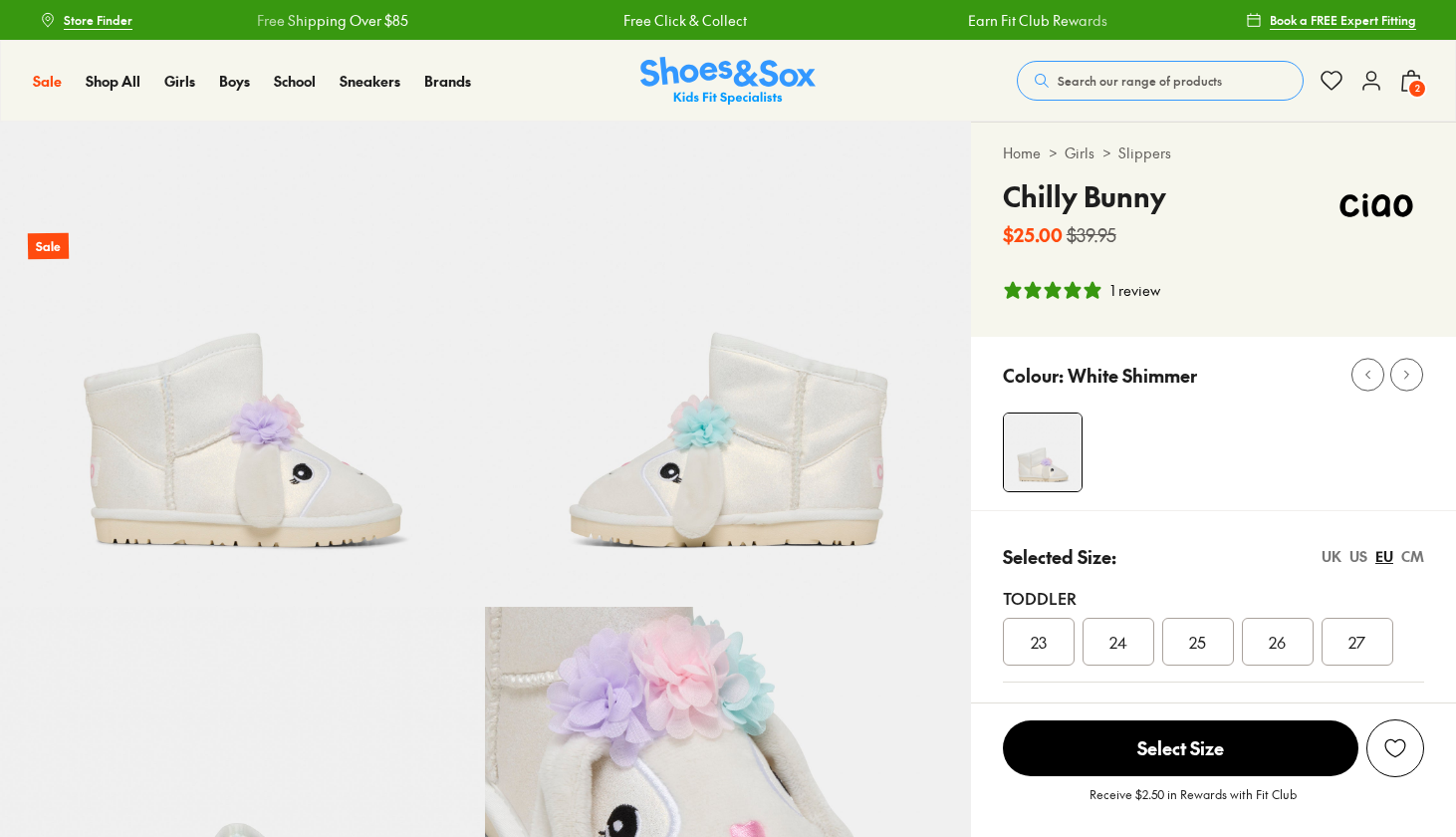 scroll, scrollTop: 227, scrollLeft: 0, axis: vertical 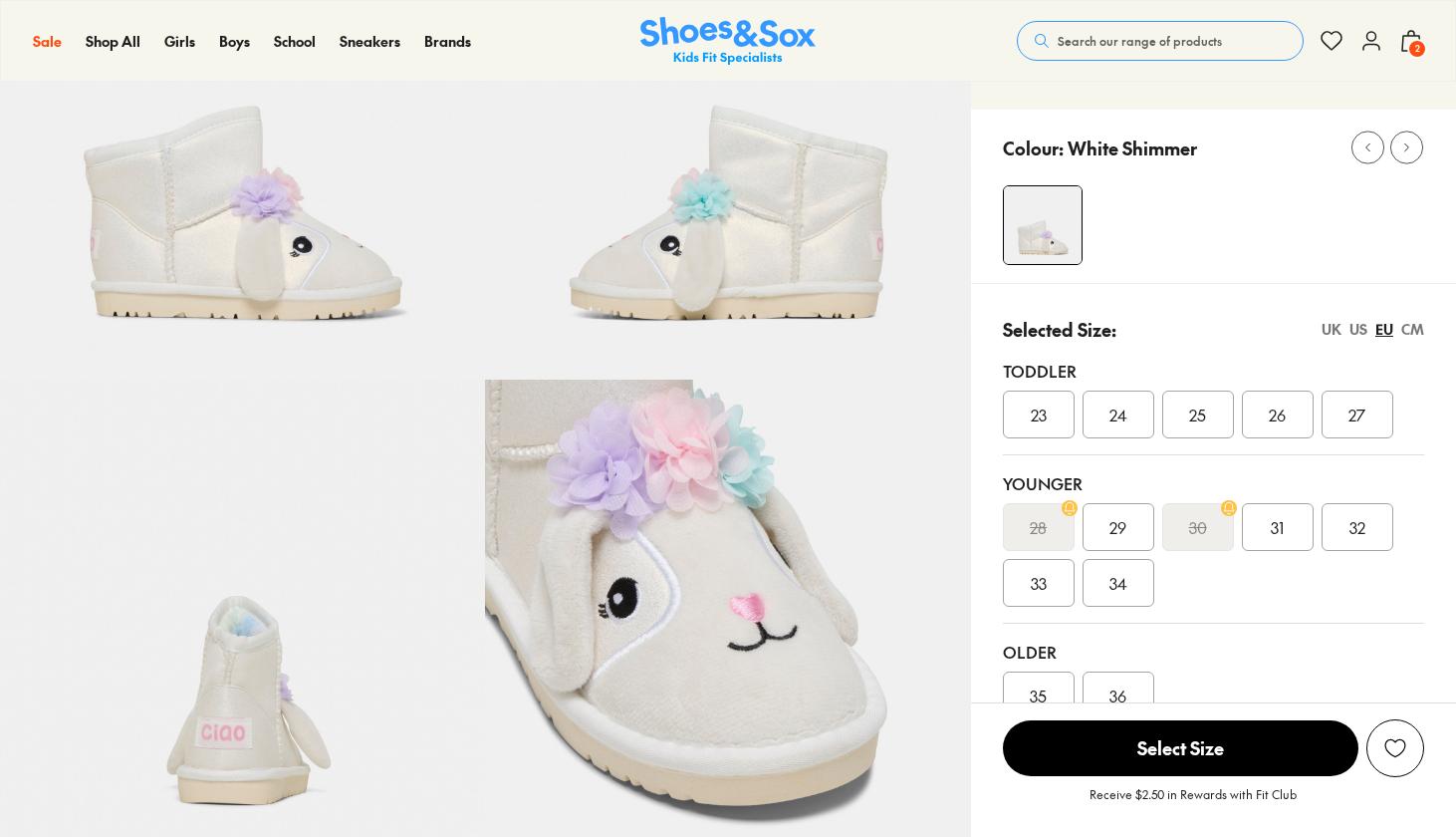 select on "*" 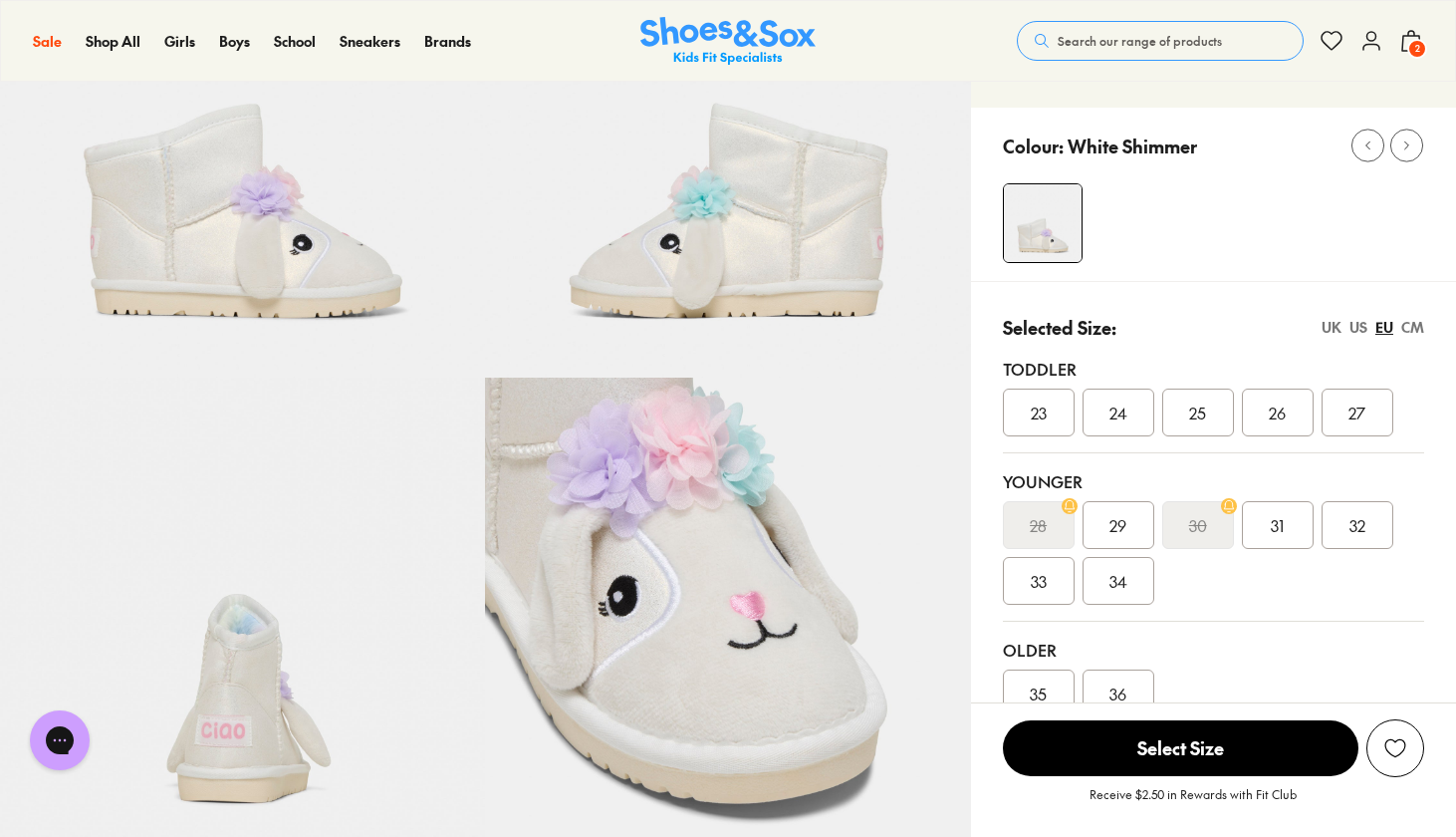 scroll, scrollTop: 0, scrollLeft: 0, axis: both 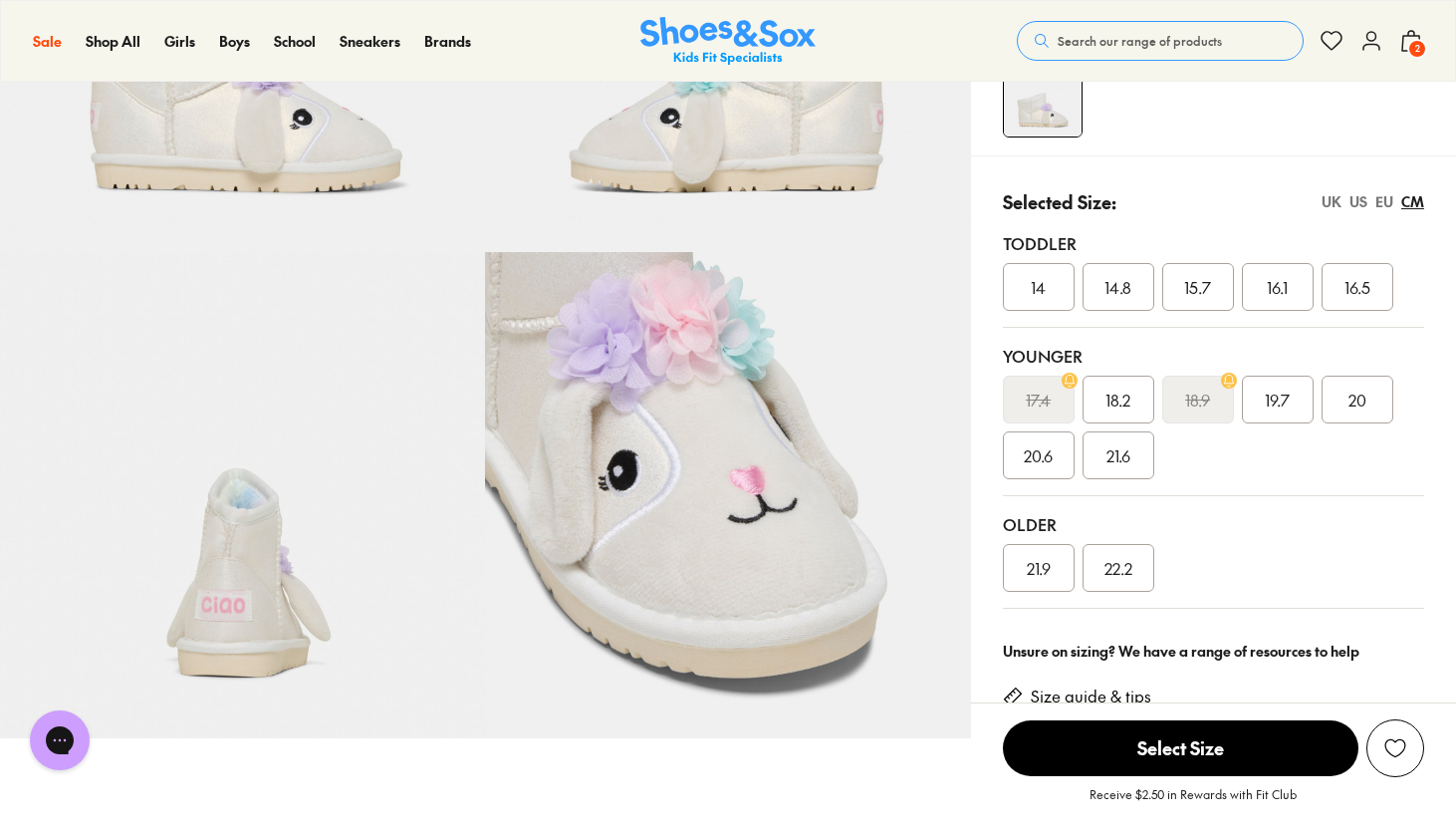 click on "14" at bounding box center [1038, 287] 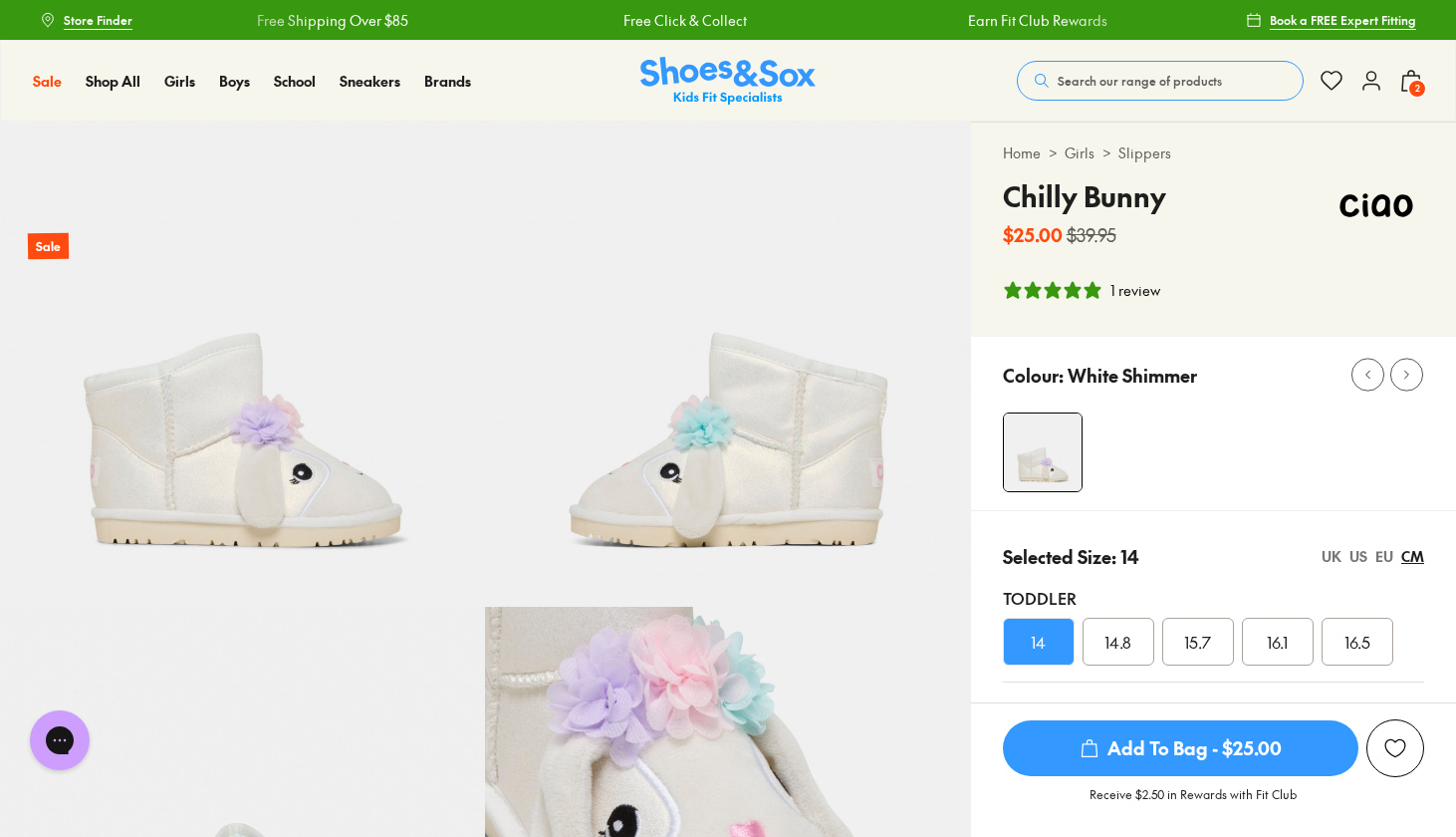 scroll, scrollTop: 0, scrollLeft: 0, axis: both 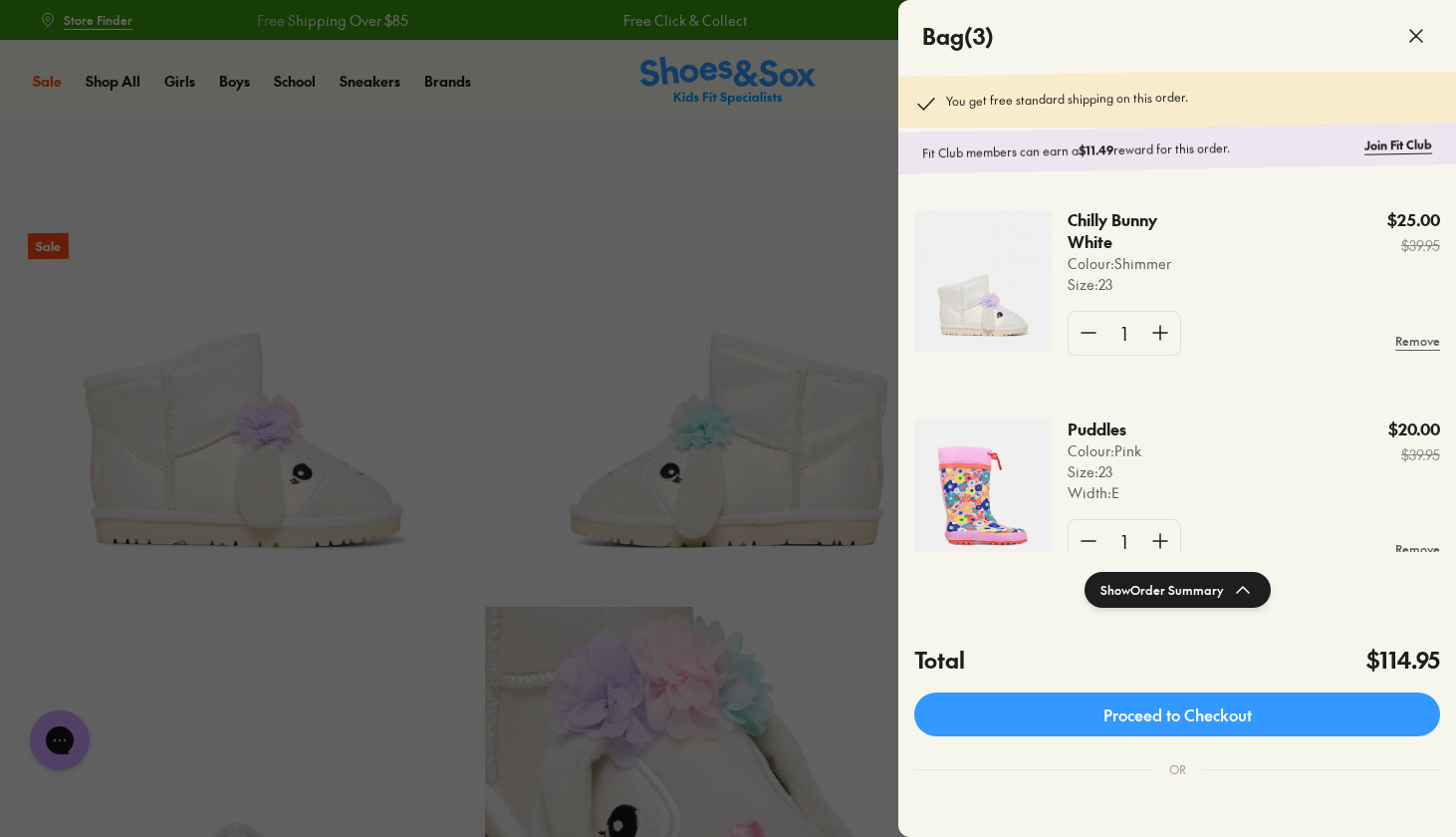 click 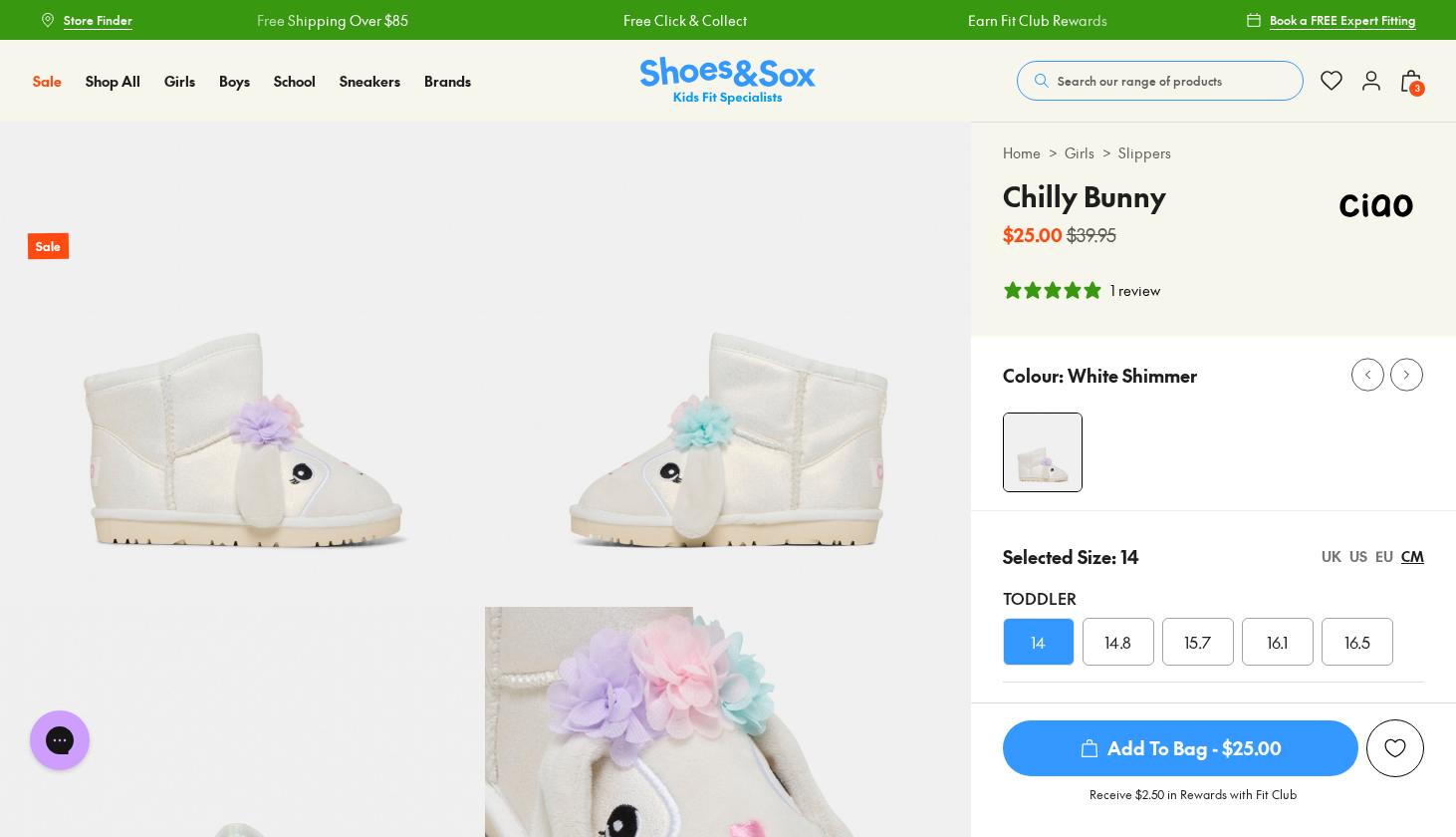 click on "Search our range of products" at bounding box center [1139, 81] 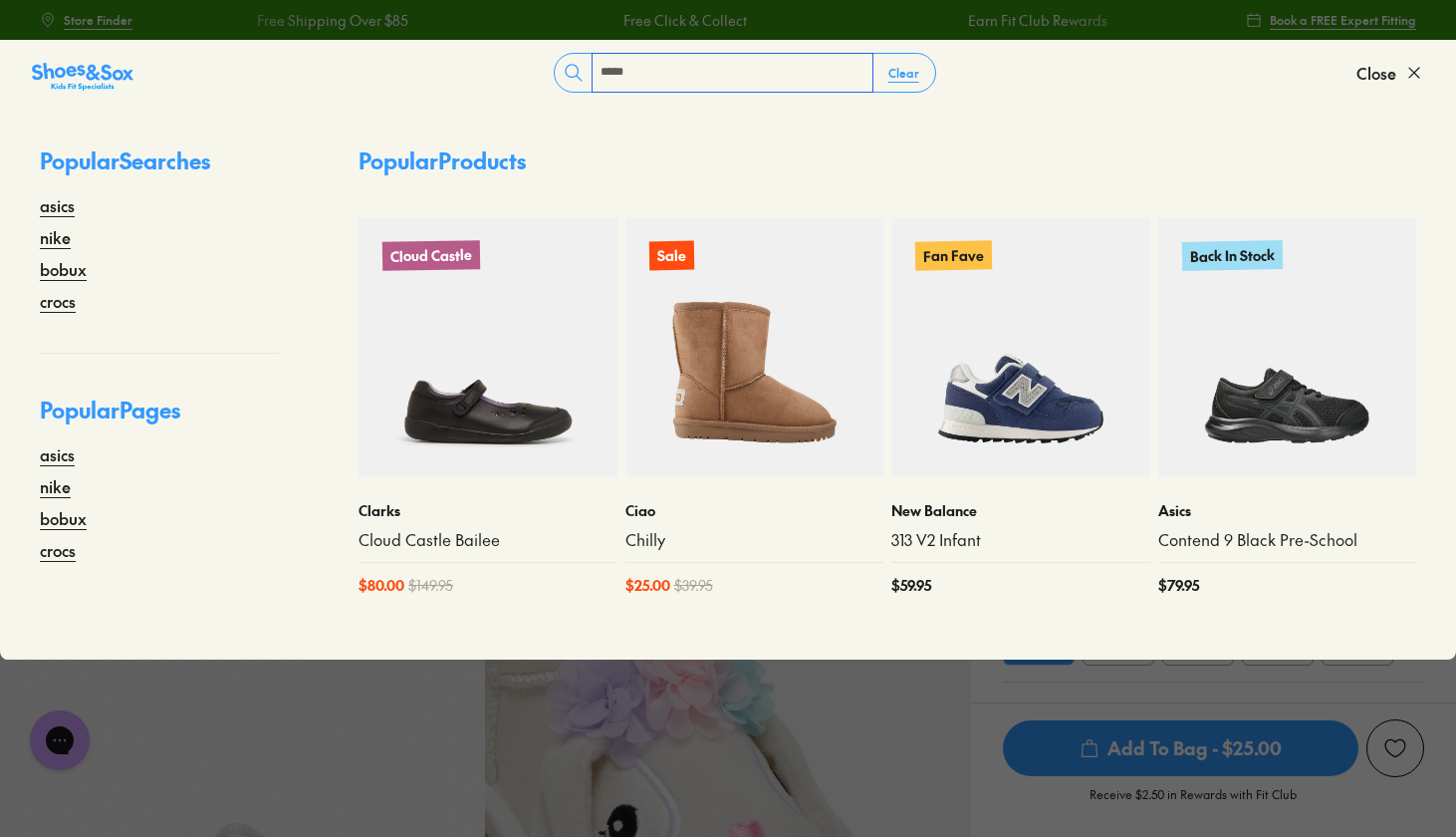 type on "*****" 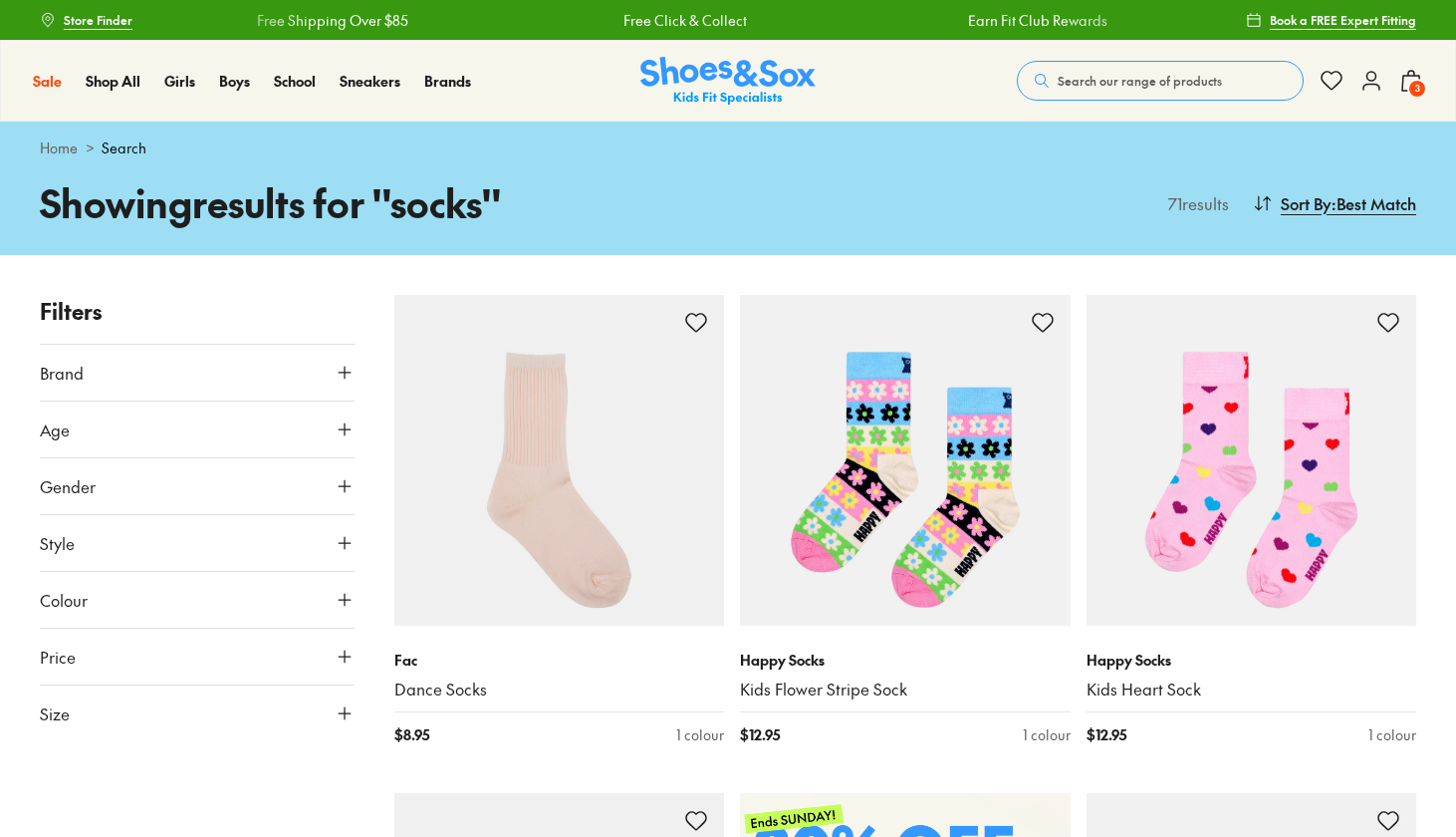 scroll, scrollTop: 0, scrollLeft: 0, axis: both 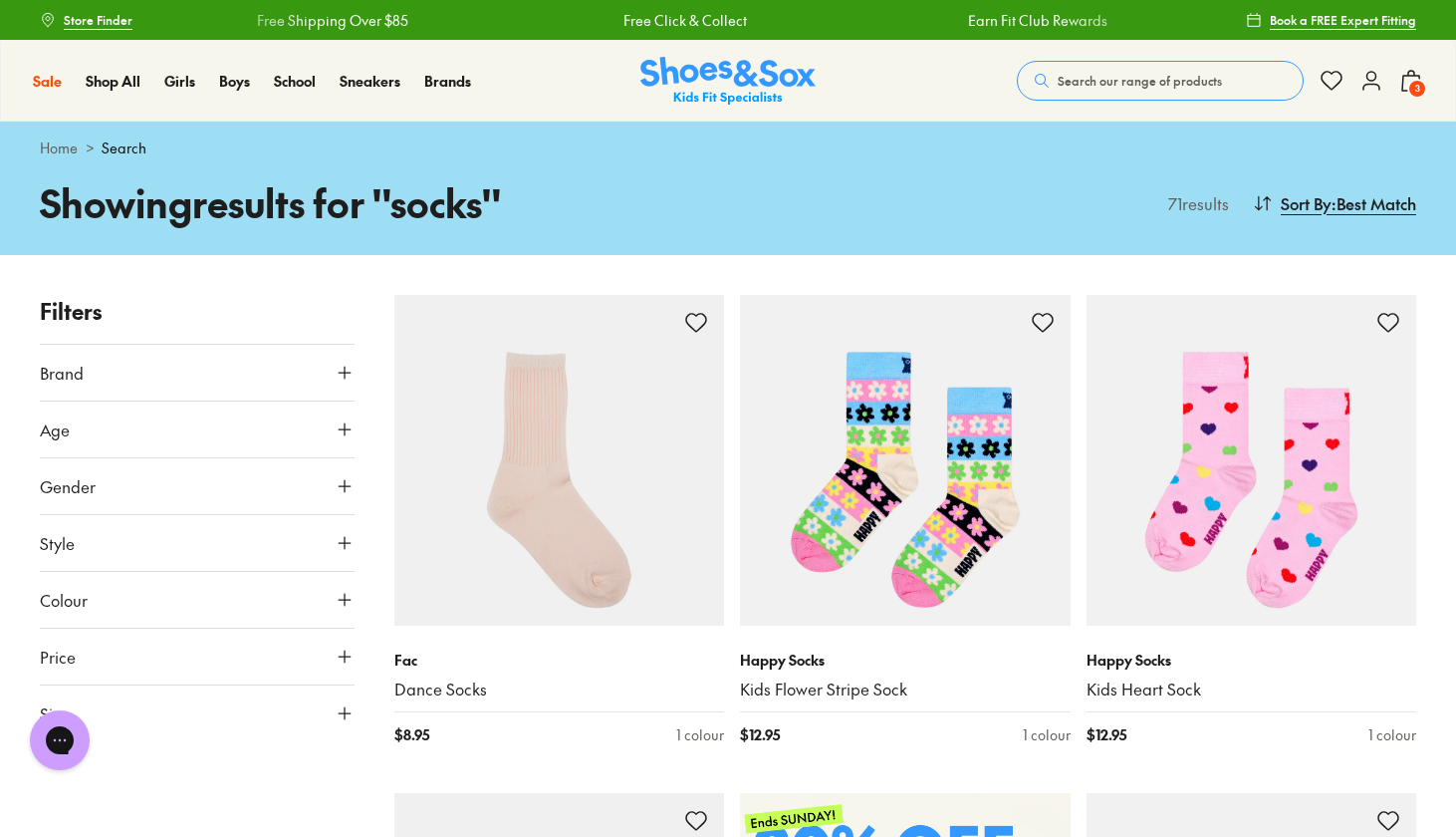 click on "Age" at bounding box center [55, 429] 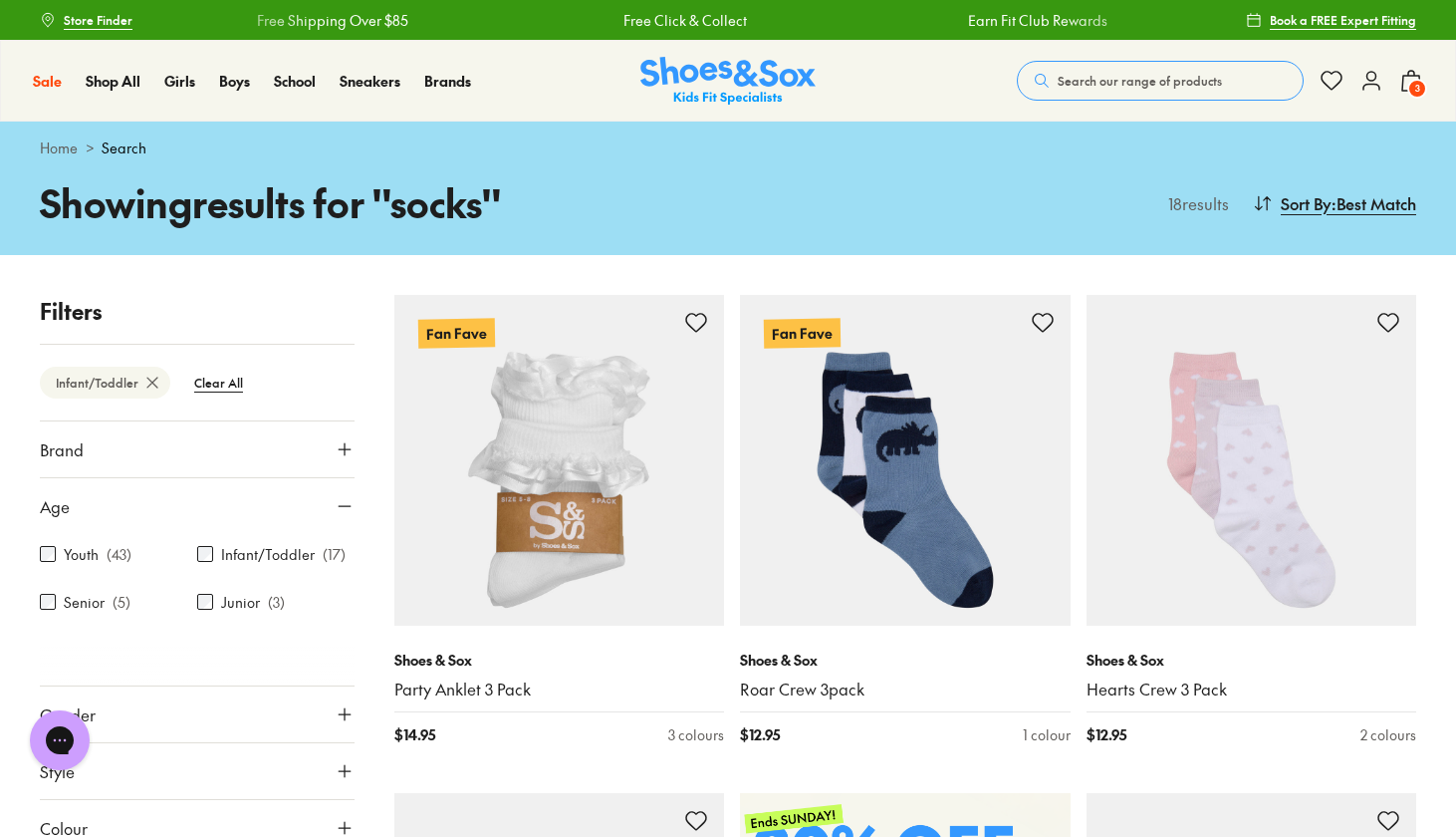 scroll, scrollTop: 0, scrollLeft: 0, axis: both 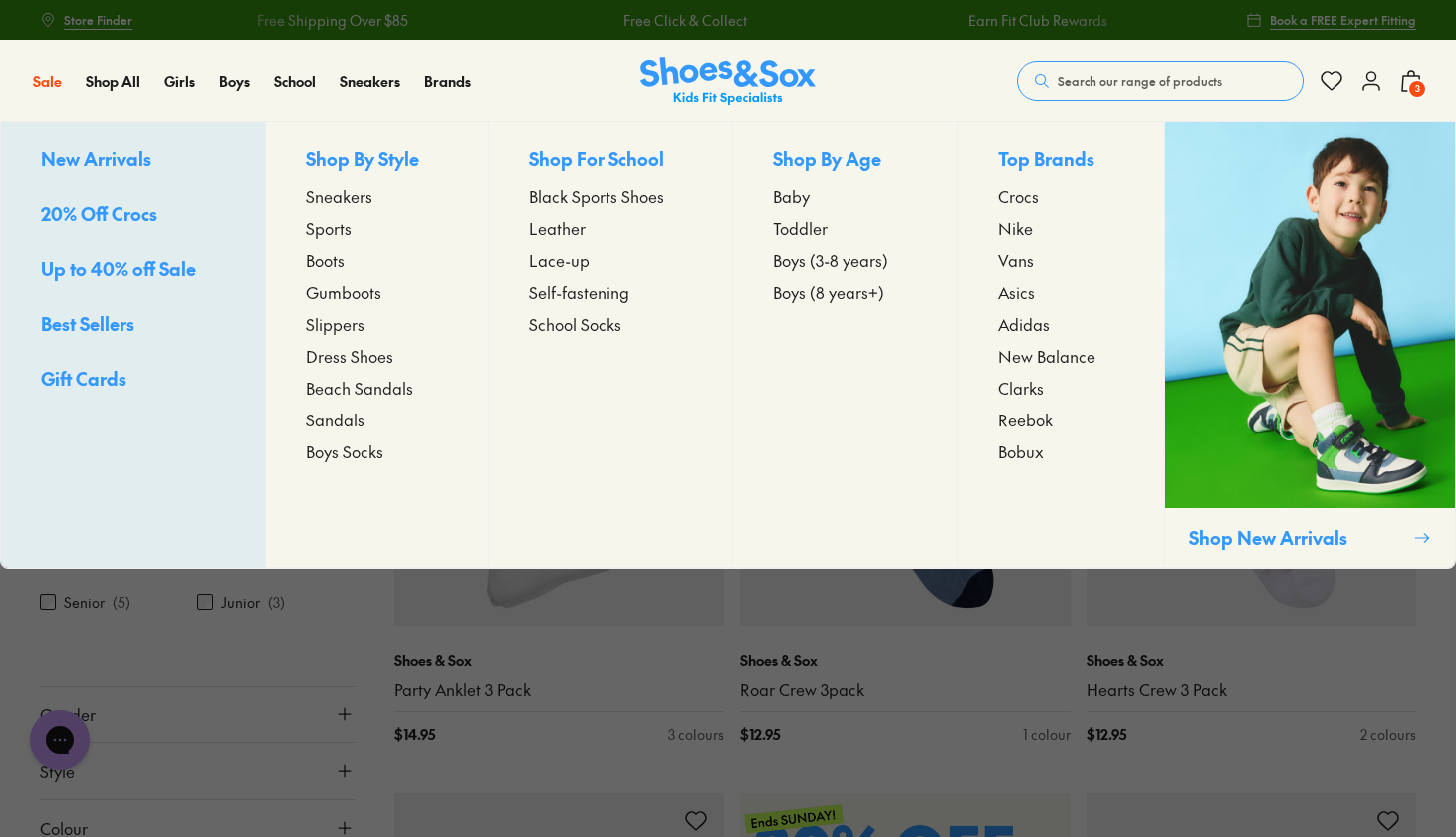 click on "Toddler" at bounding box center (800, 228) 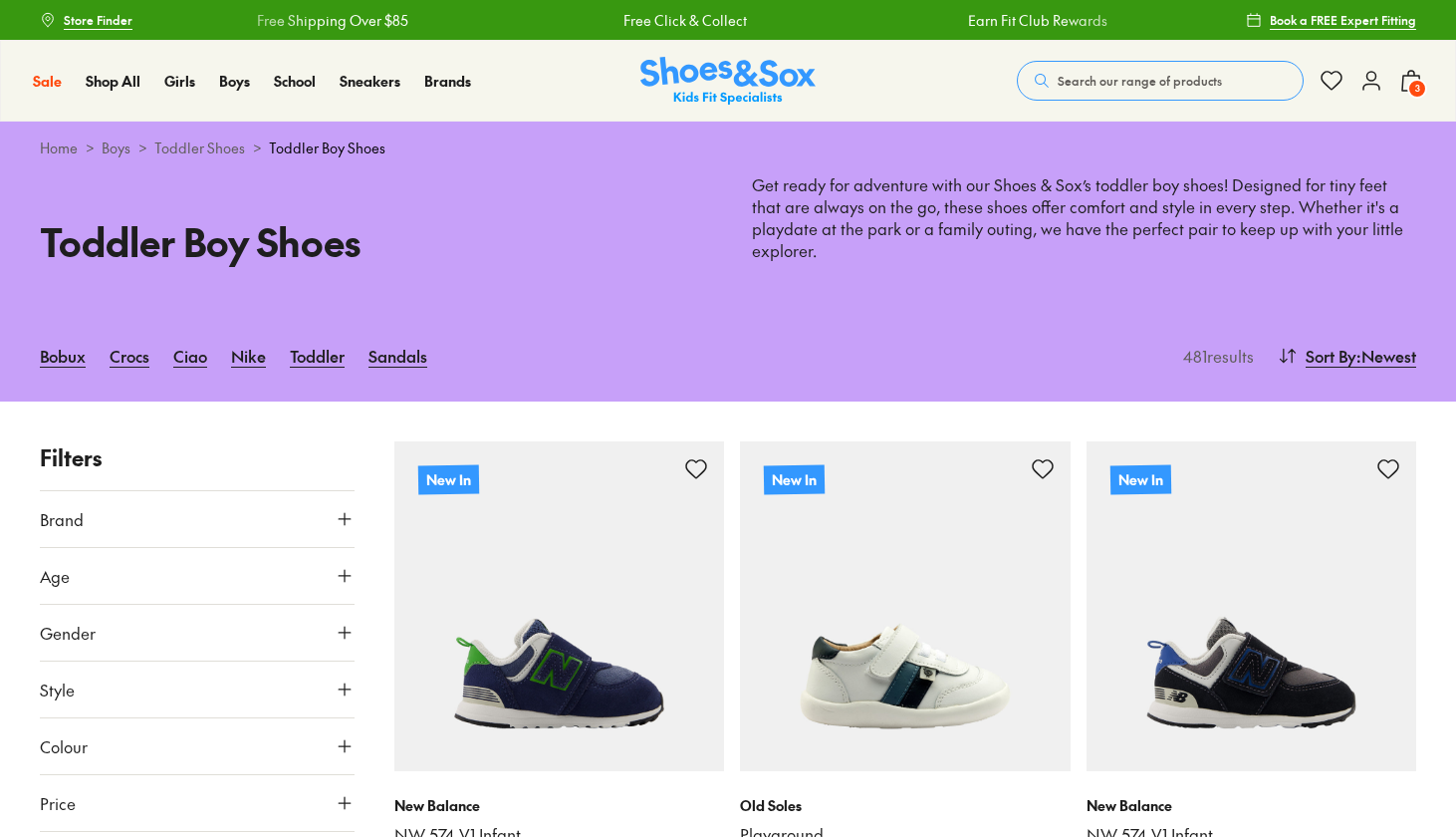 scroll, scrollTop: 0, scrollLeft: 0, axis: both 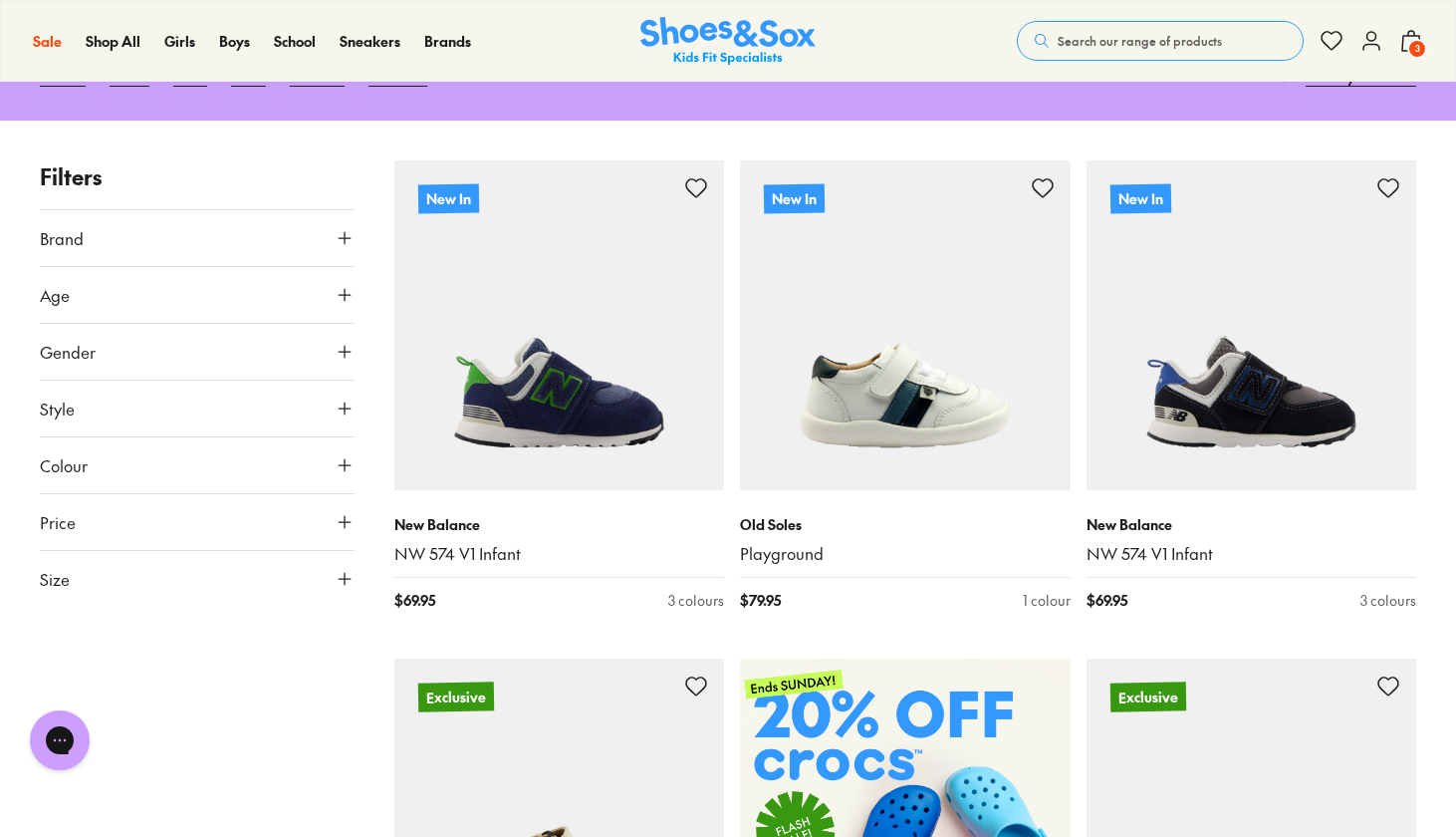 click on "Gender" at bounding box center (68, 352) 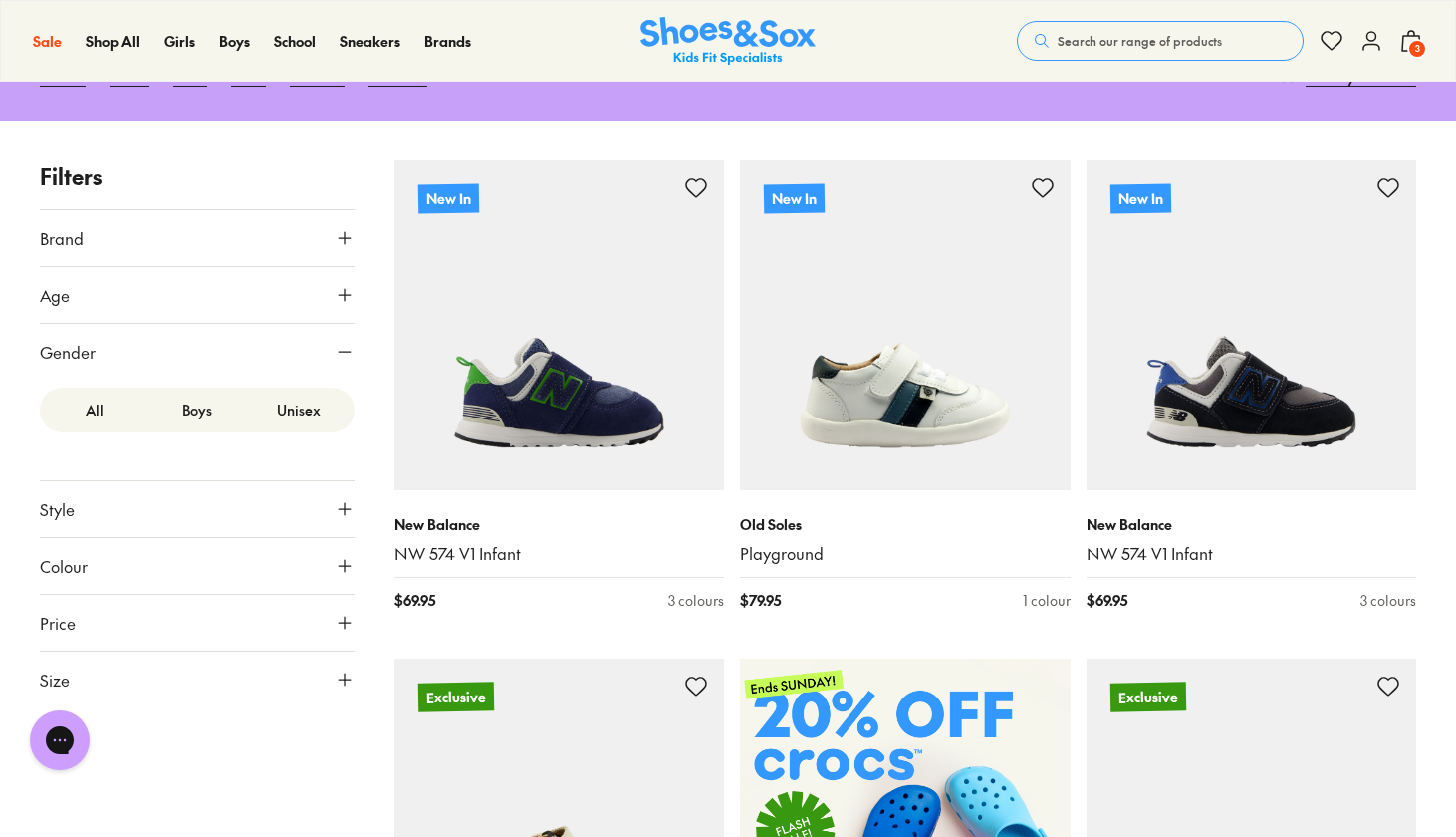 click on "Unisex" at bounding box center [299, 410] 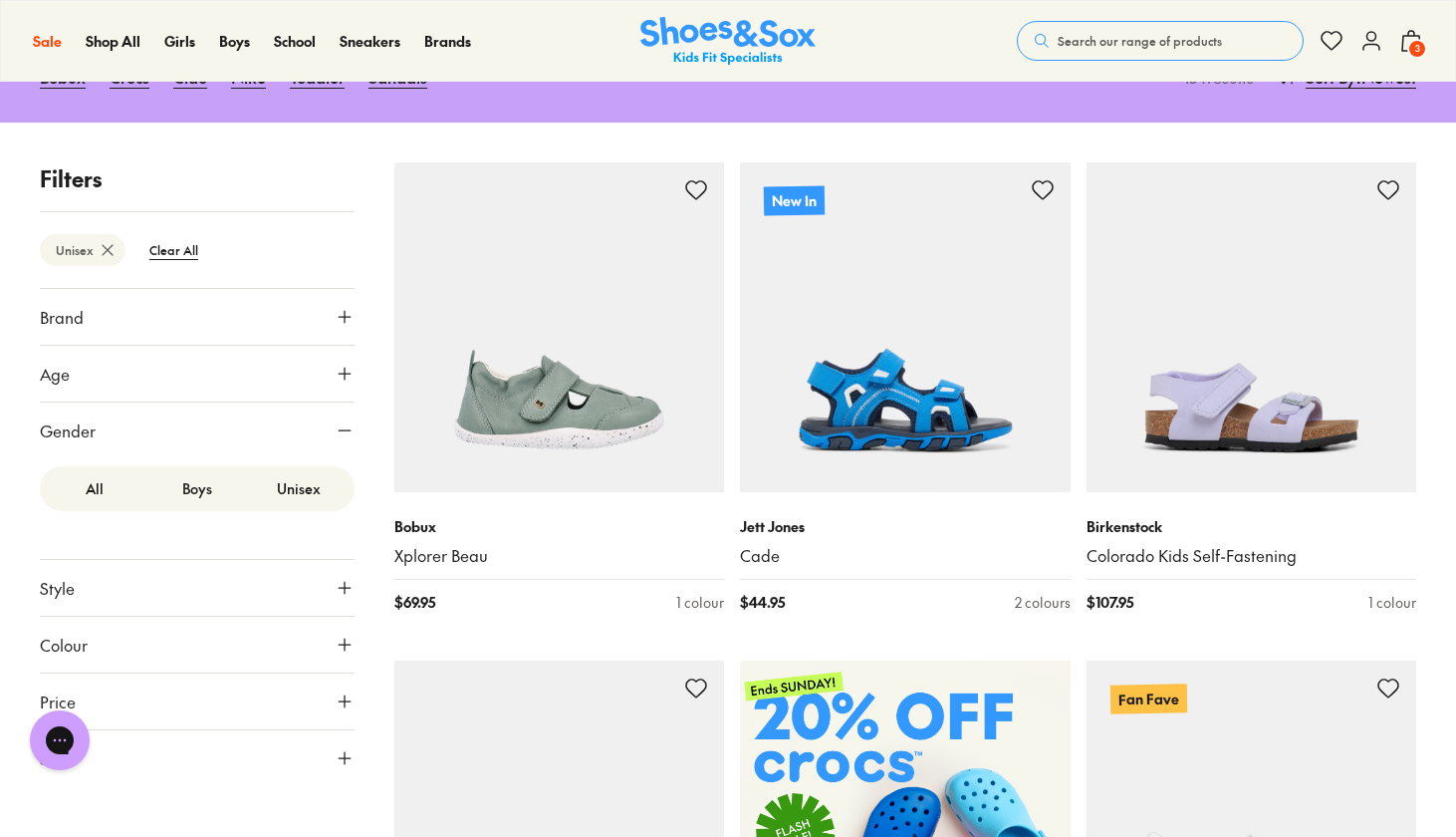 scroll, scrollTop: 279, scrollLeft: 0, axis: vertical 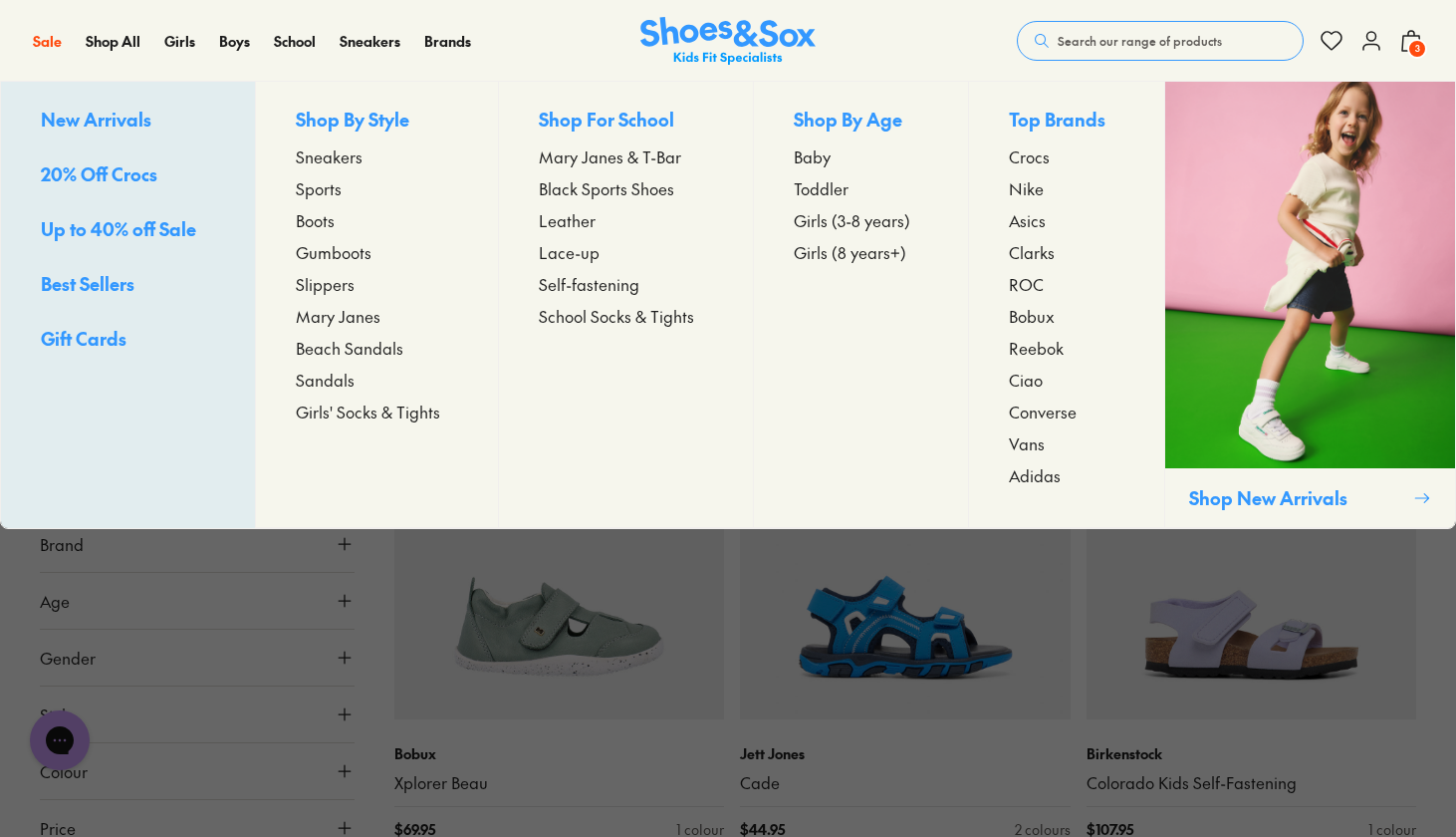 click on "Toddler" at bounding box center (821, 188) 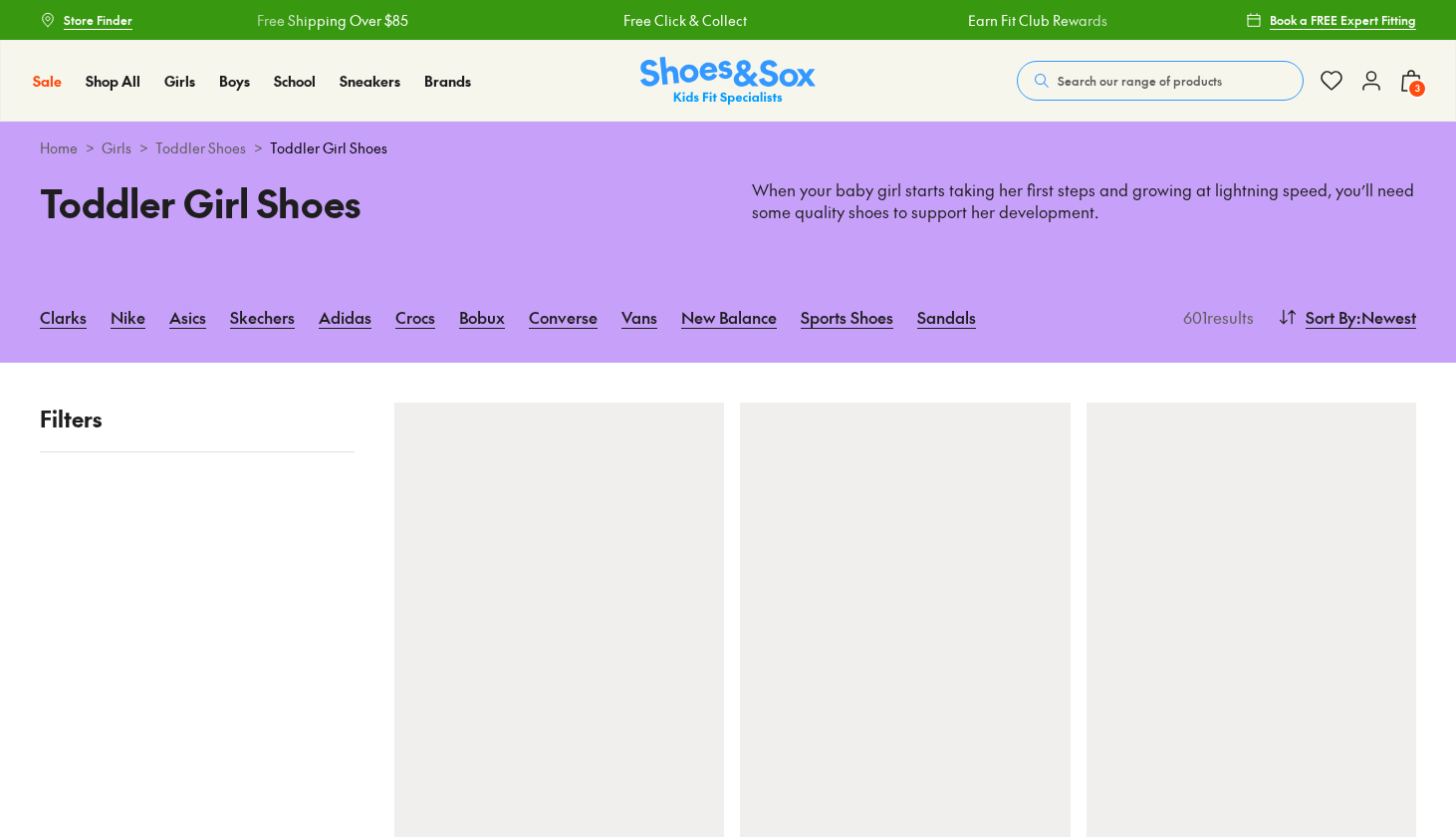 scroll, scrollTop: 0, scrollLeft: 0, axis: both 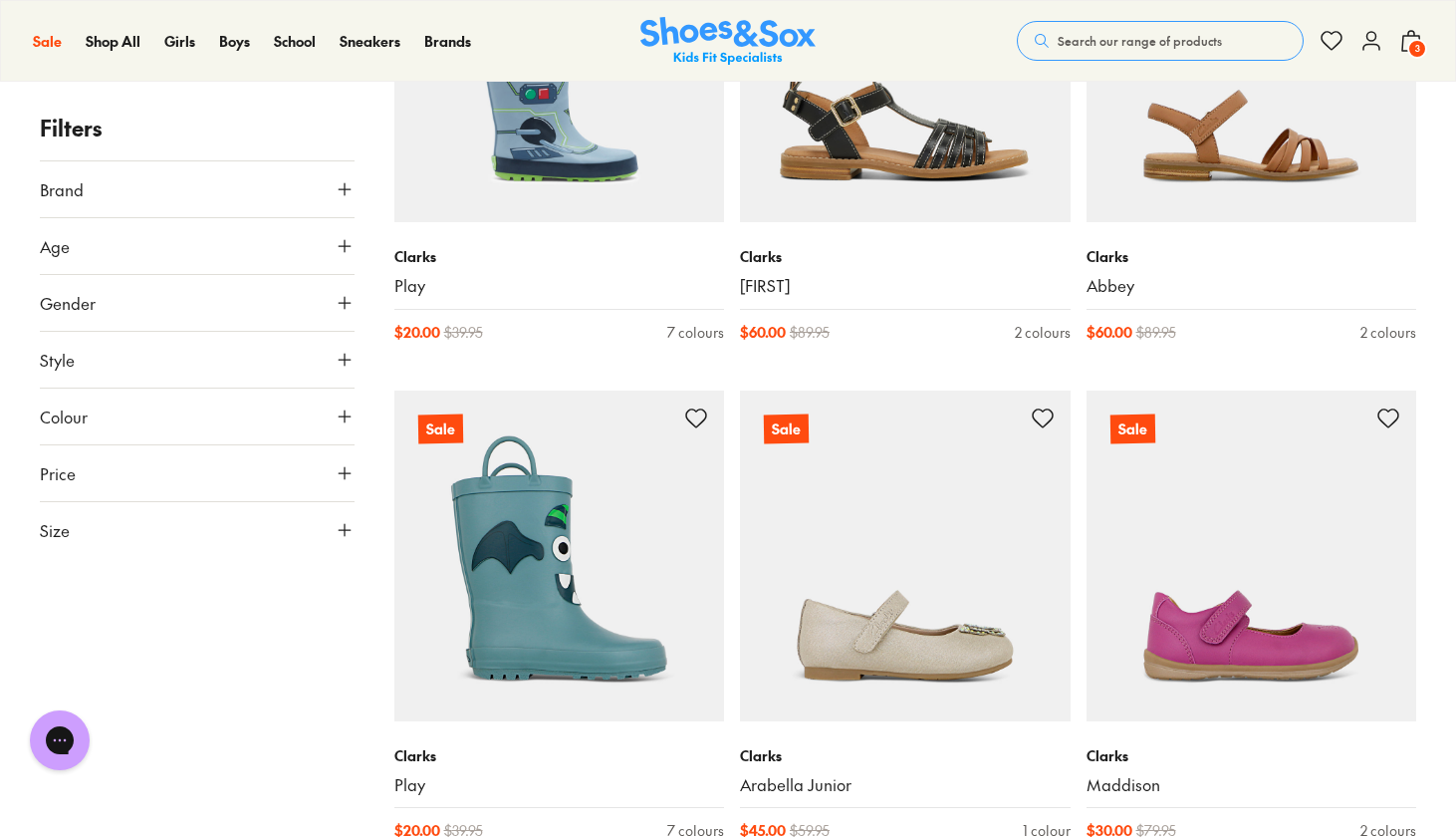 click on "Filters Brand Adidas Originals ( 8 ) Adidas Performance ( 14 ) Agatha Ruiz De La Prada ( 5 ) Asics ( 19 ) Birkenstock ( 14 ) Bobux ( 64 ) Camper ( 3 ) Candy ( 39 ) Ciao ( 45 ) Clarks ( 172 ) Converse ( 8 ) Crocs ( 18 ) Garvalin ( 2 ) Harrison ( 3 ) Jett Jones ( 1 ) Kicks ( 5 ) Native ( 1 ) New Balance ( 21 ) Nike ( 43 ) Old Soles ( 26 ) Pablosky ( 4 ) Puma ( 7 ) Reebok ( 26 ) Saltwater Sandals ( 5 ) Skechers ( 22 ) Startrite ( 2 ) Sun-San by Salt Water ( 4 ) Surefit ( 4 ) Teva ( 6 ) Vans ( 5 ) Walnut ( 4 ) Age Infant/Toddler ( 343 ) Youth ( 138 ) Junior ( 76 ) Pre Walker ( 28 ) Infant ( 11 ) Senior ( 4 ) Gender All Girls Unisex Style Sandals ( 161 ) Sneakers ( 142 ) Boots ( 68 ) Shoes ( 54 ) Beach Sandals ( 53 ) Sport ( 52 ) Prewalker ( 28 ) School ( 22 ) Gumboots ( 15 ) Slippers ( 5 ) Colour Pink ( 139 ) White ( 97 ) Black ( 83 ) Purple ( 73 ) Blue ( 30 ) Neutrals ( 22 ) Brown ( 19 ) Gold ( 18 ) Multi Colour ( 17 ) Navy ( 14 ) Grey ( 13 ) Silver ( 12 ) Red ( 11 ) Beige ( 10 ) Orange ( 9 ) Light Blue ( 5 ) (" at bounding box center [728, -38050] 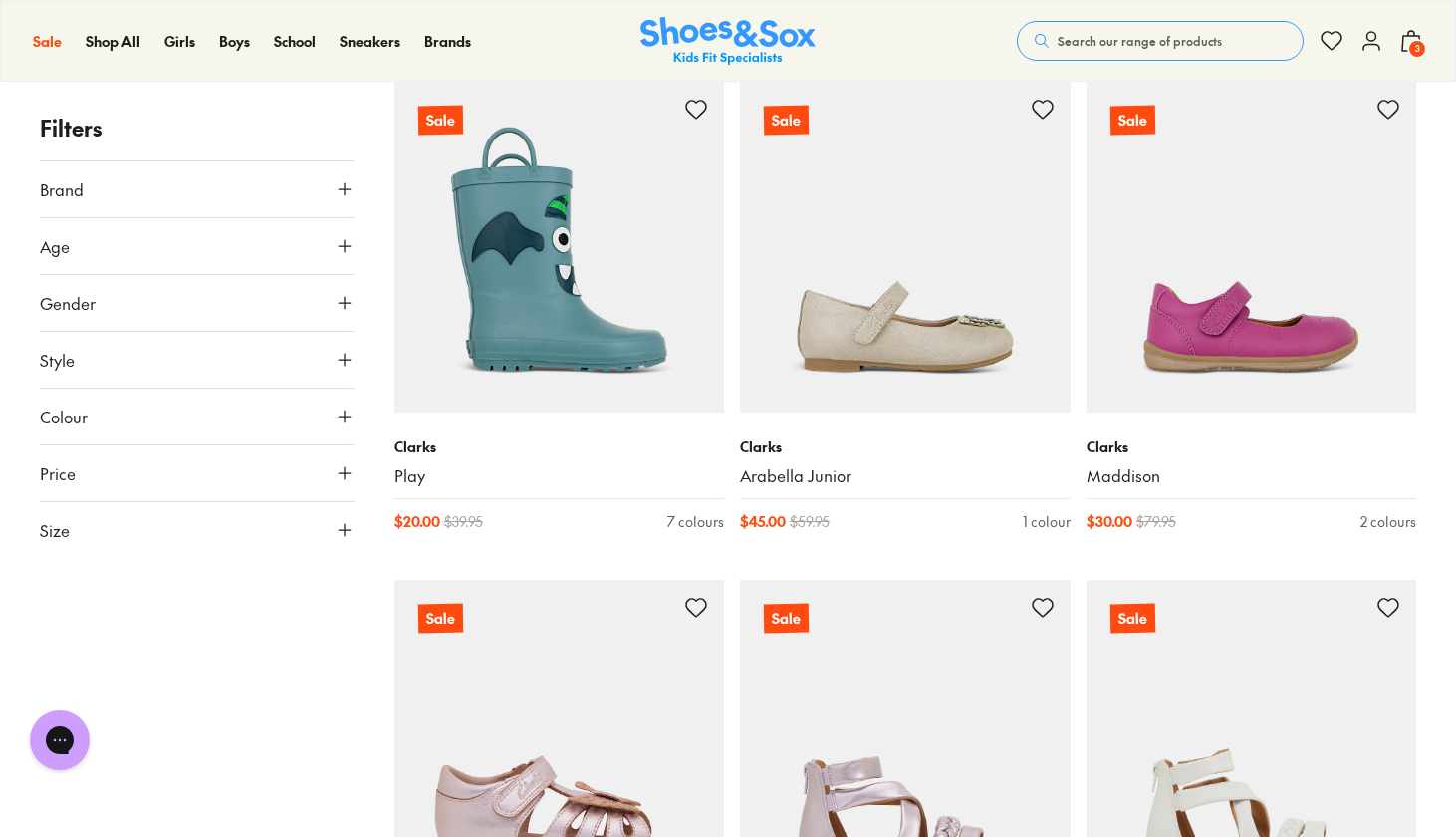 scroll, scrollTop: 78883, scrollLeft: 0, axis: vertical 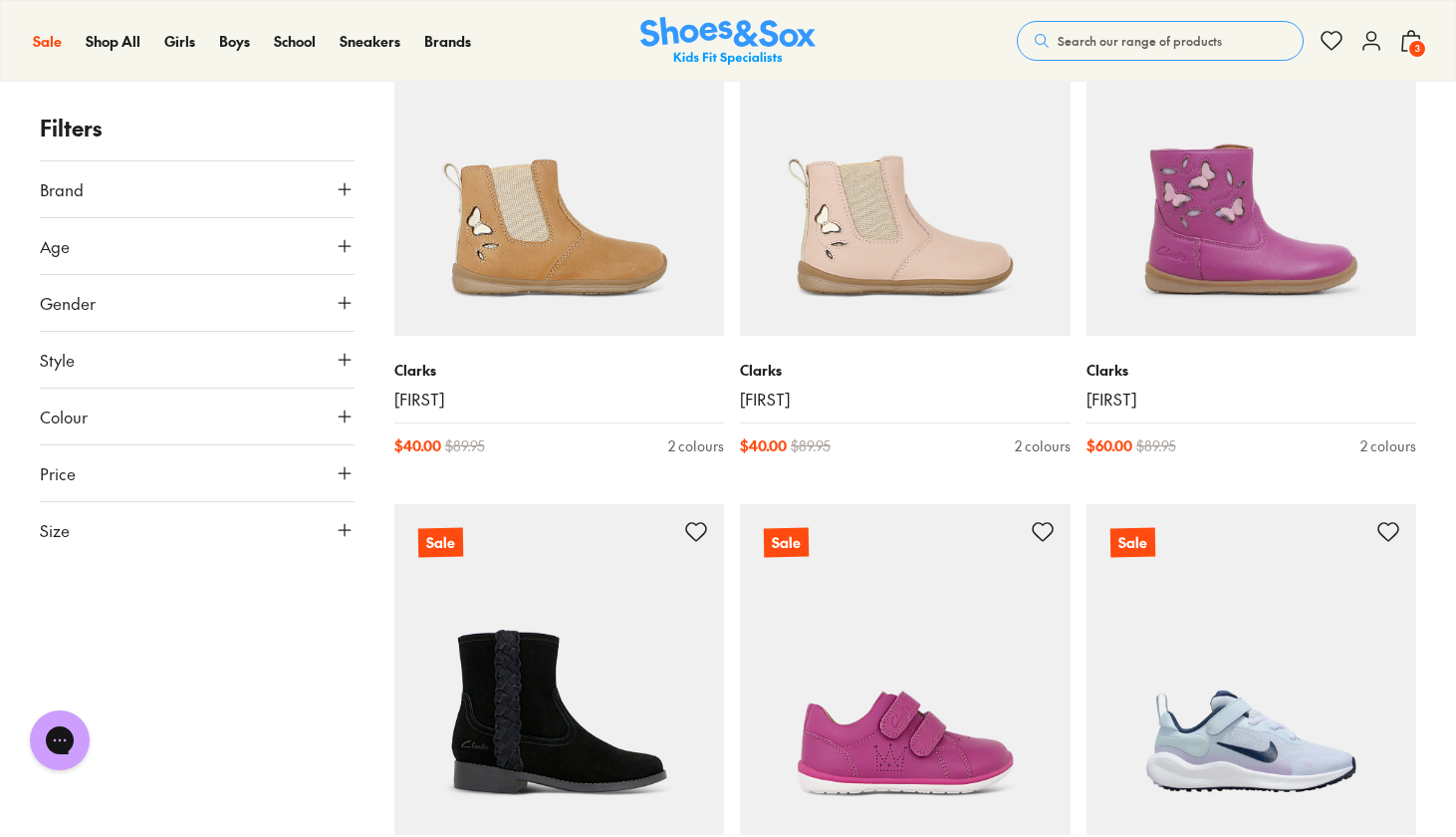 click 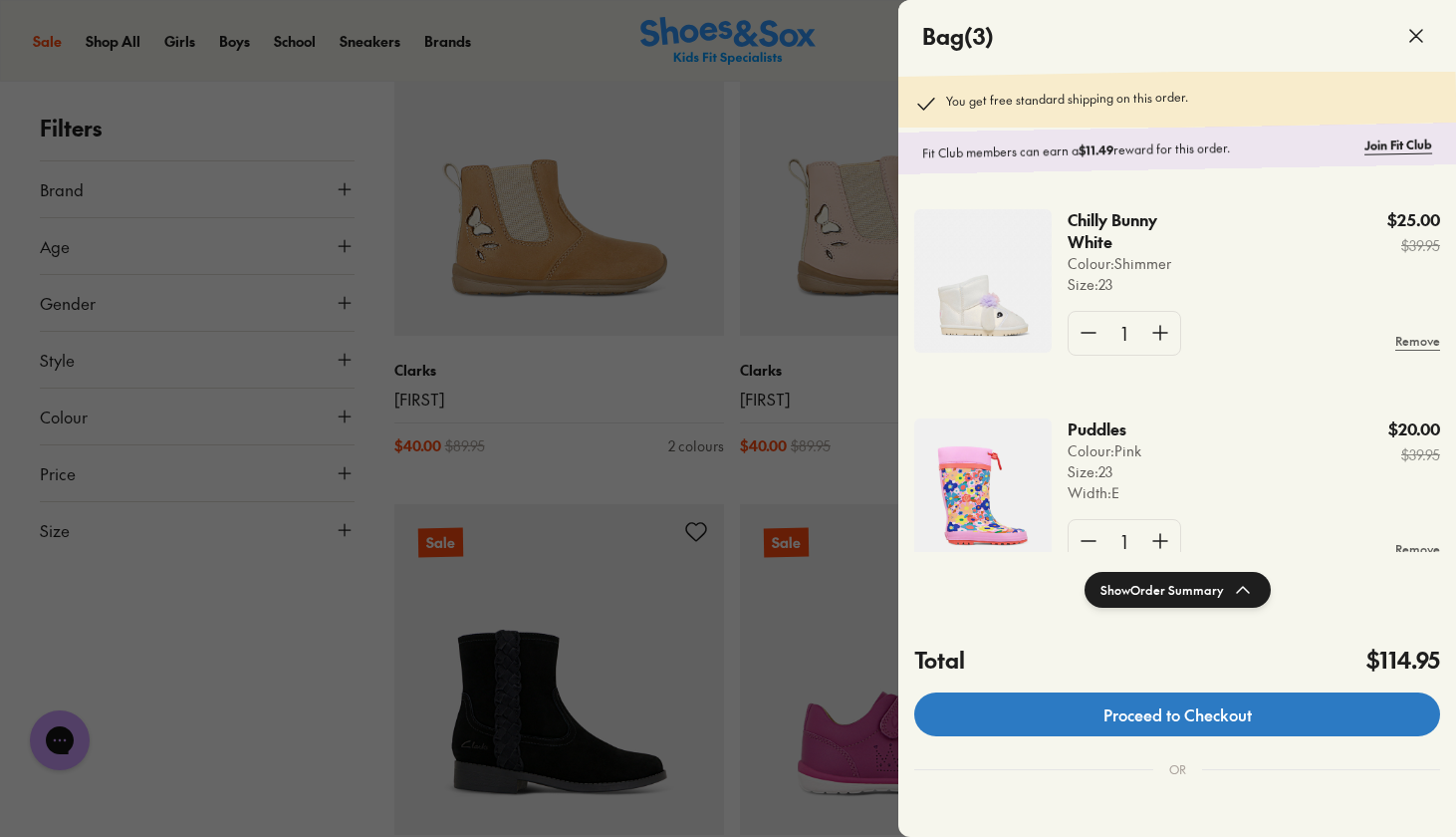 click on "Proceed to Checkout" 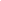 scroll, scrollTop: 0, scrollLeft: 0, axis: both 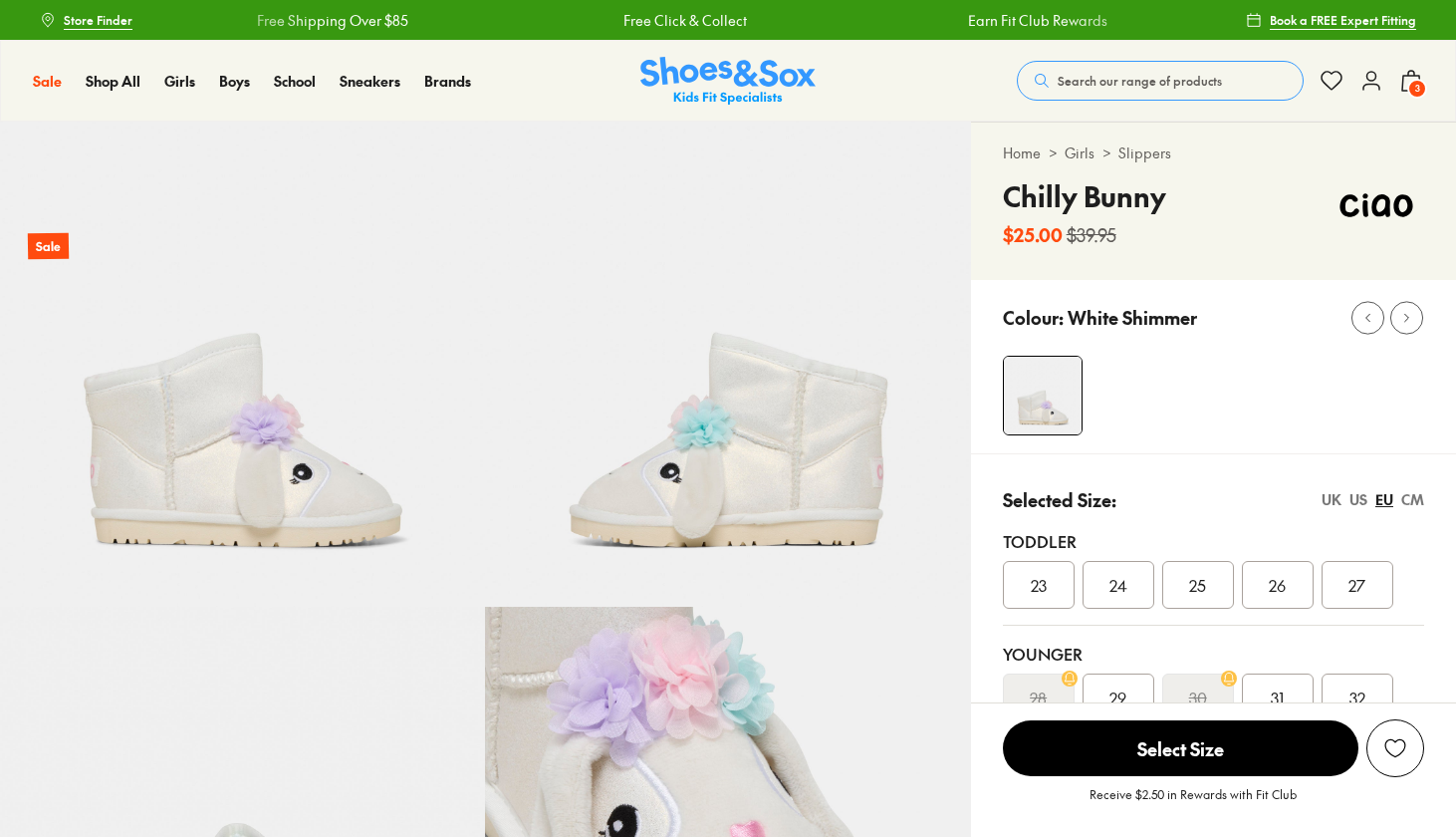 select on "*" 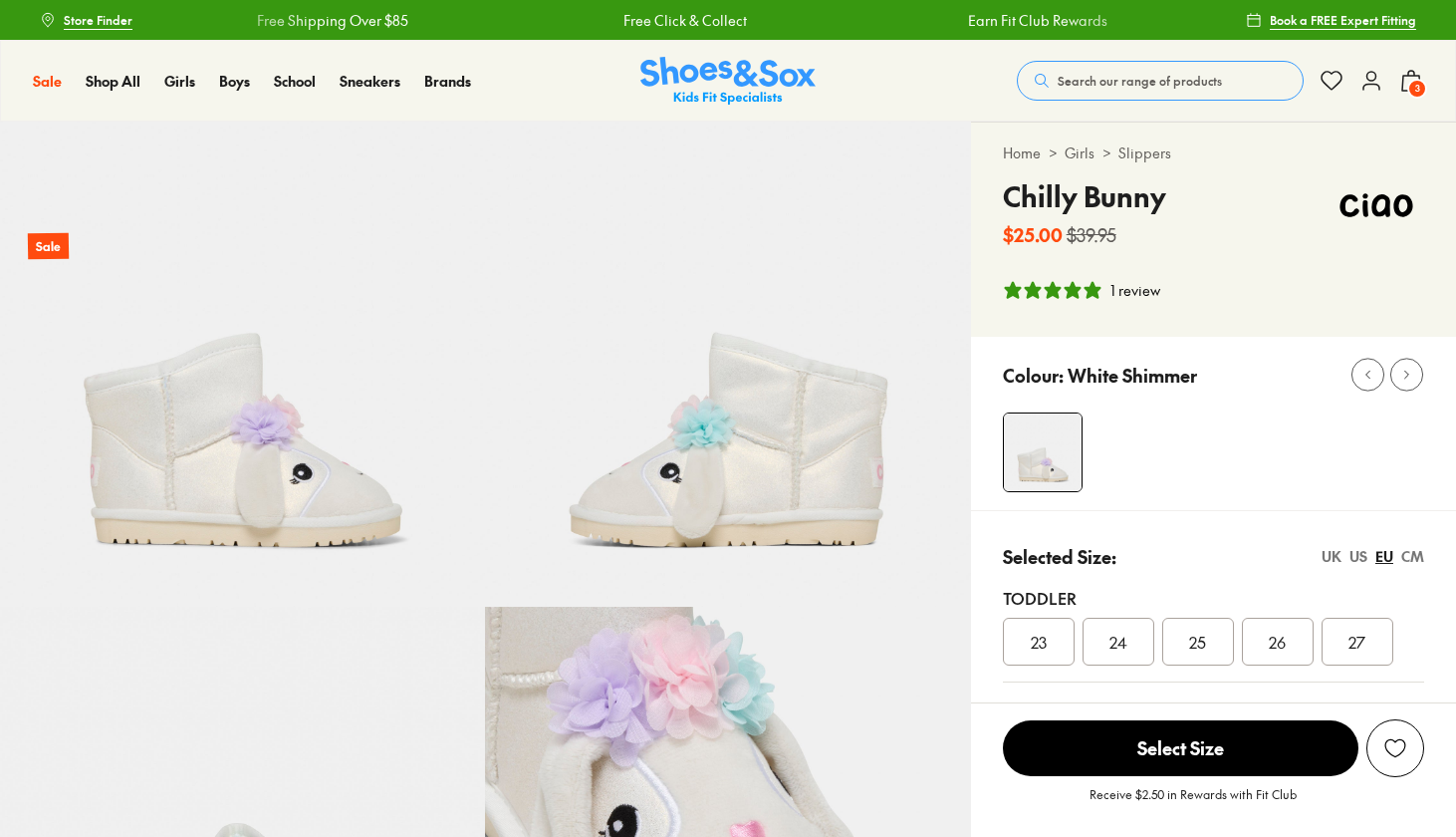 scroll, scrollTop: 0, scrollLeft: 0, axis: both 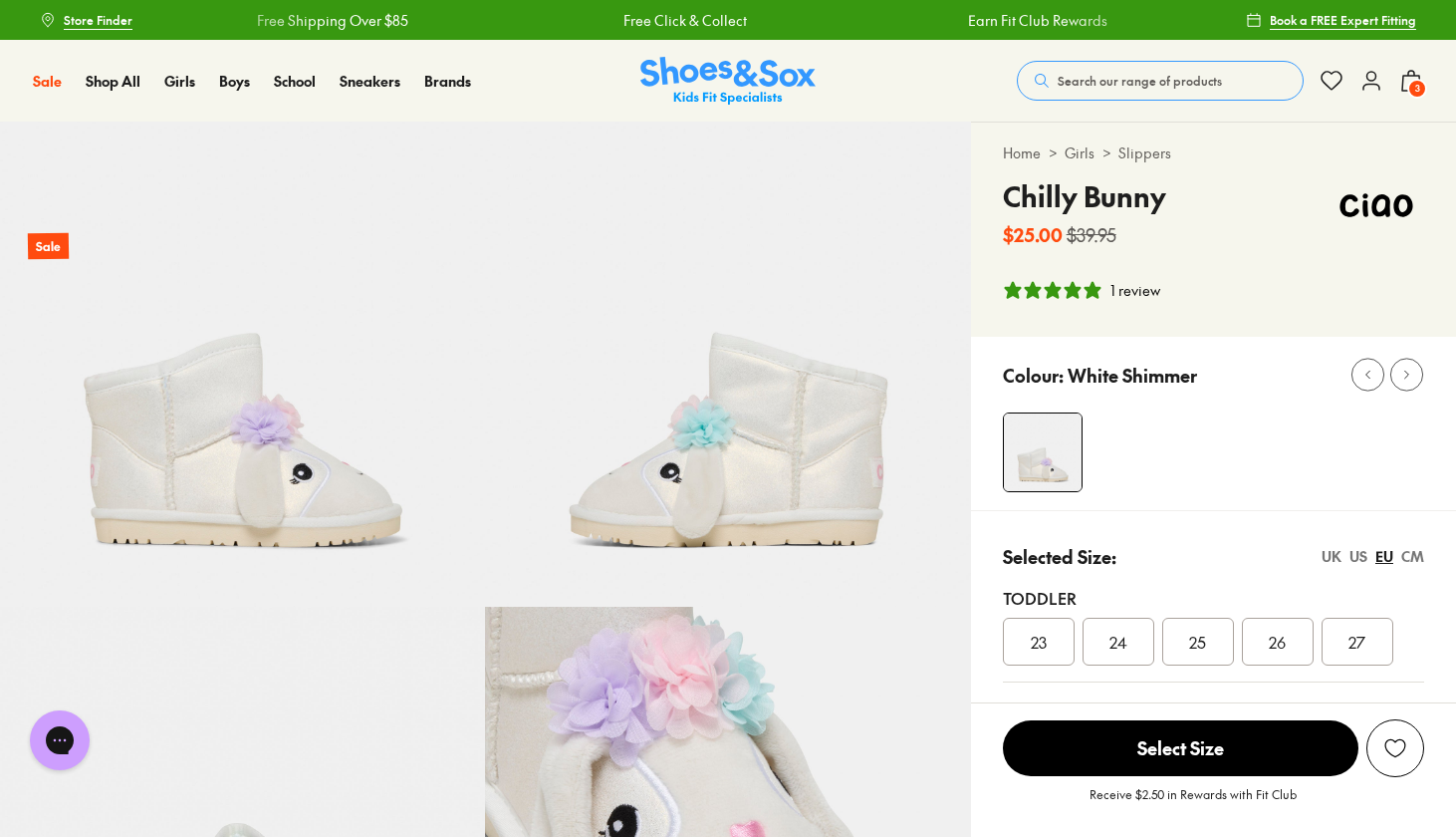 click on "Search our range of products" at bounding box center [1139, 81] 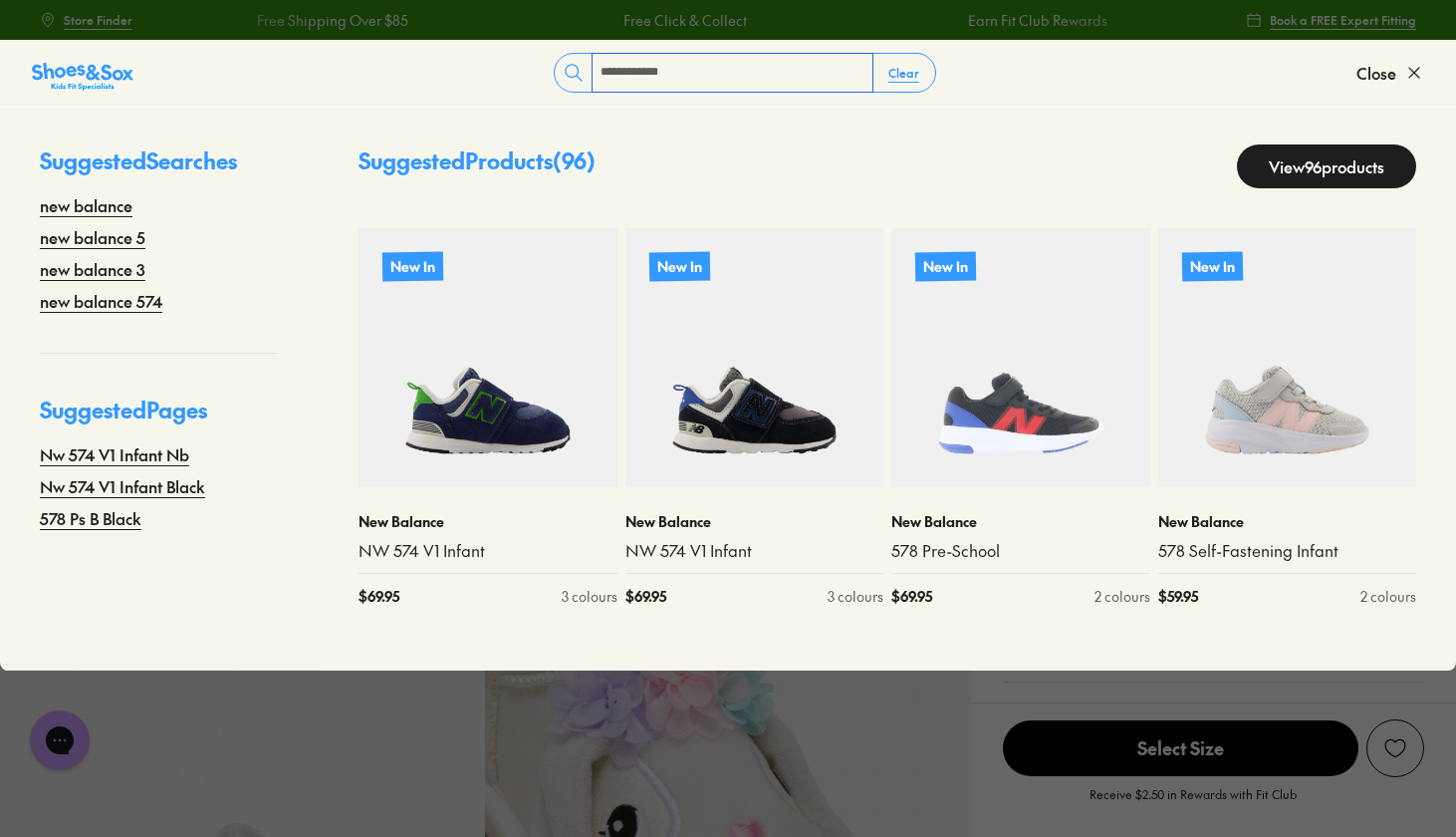 type on "**********" 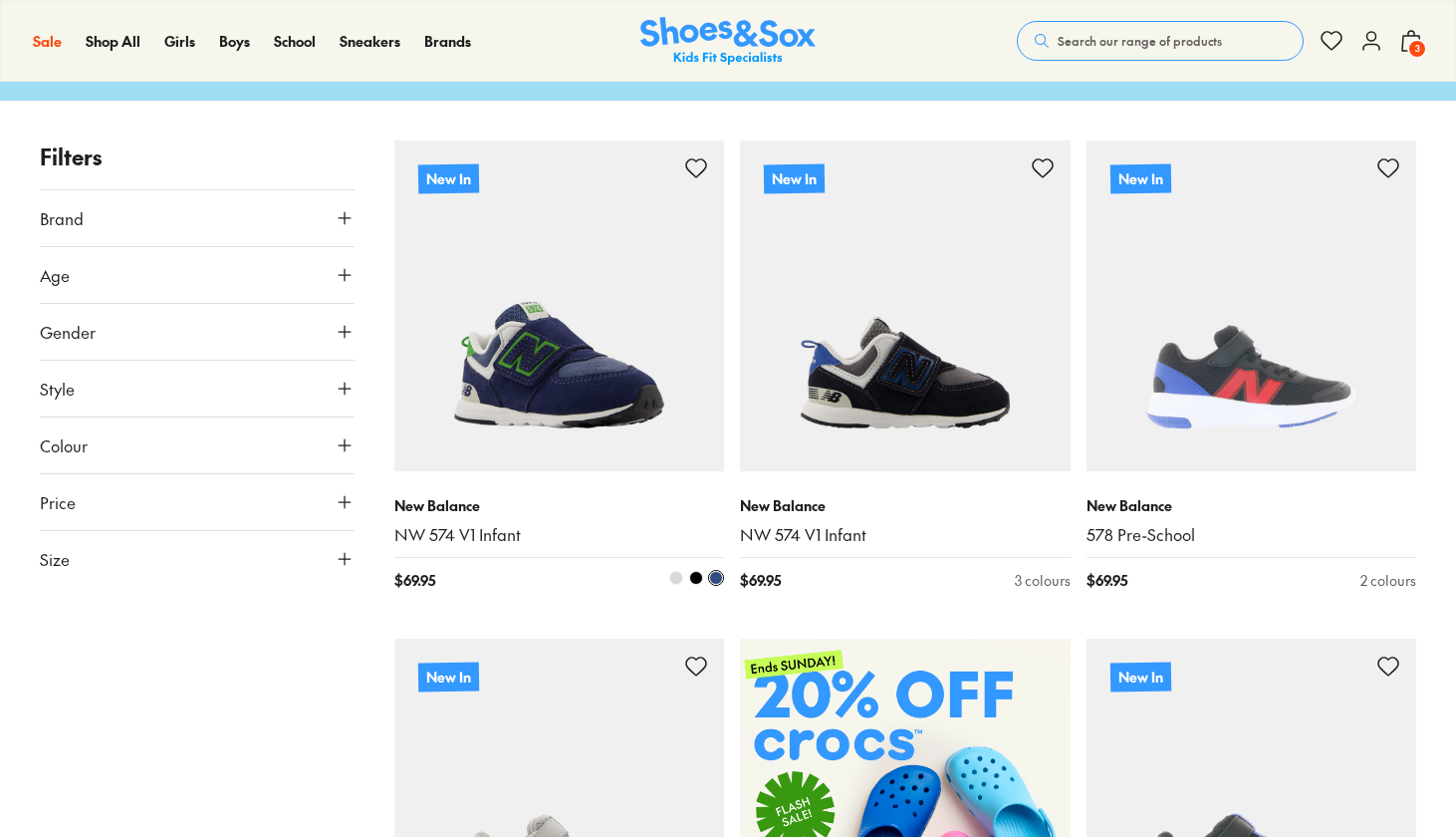 scroll, scrollTop: 146, scrollLeft: 0, axis: vertical 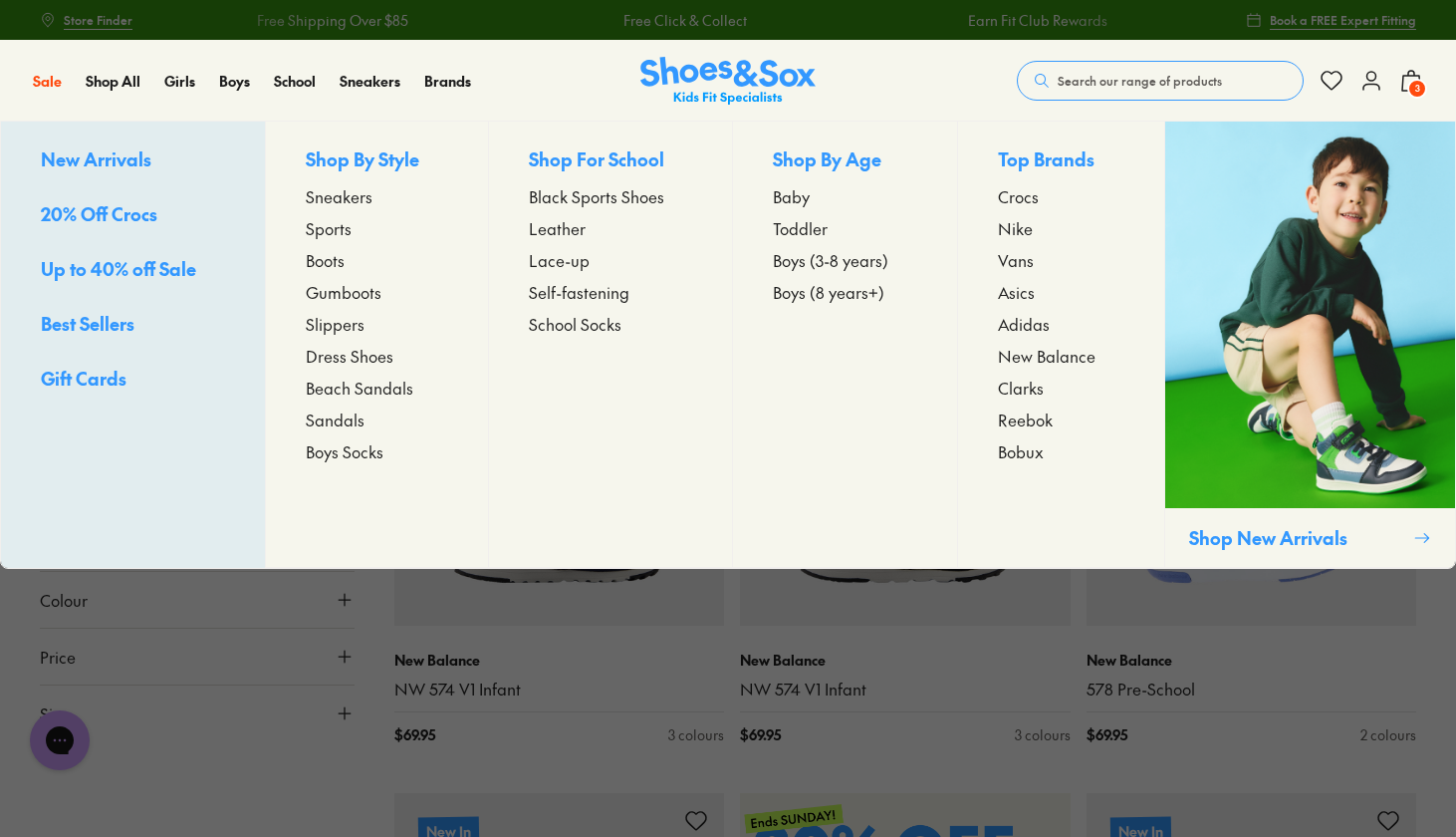 click on "Boys (3-8 years)" at bounding box center (831, 260) 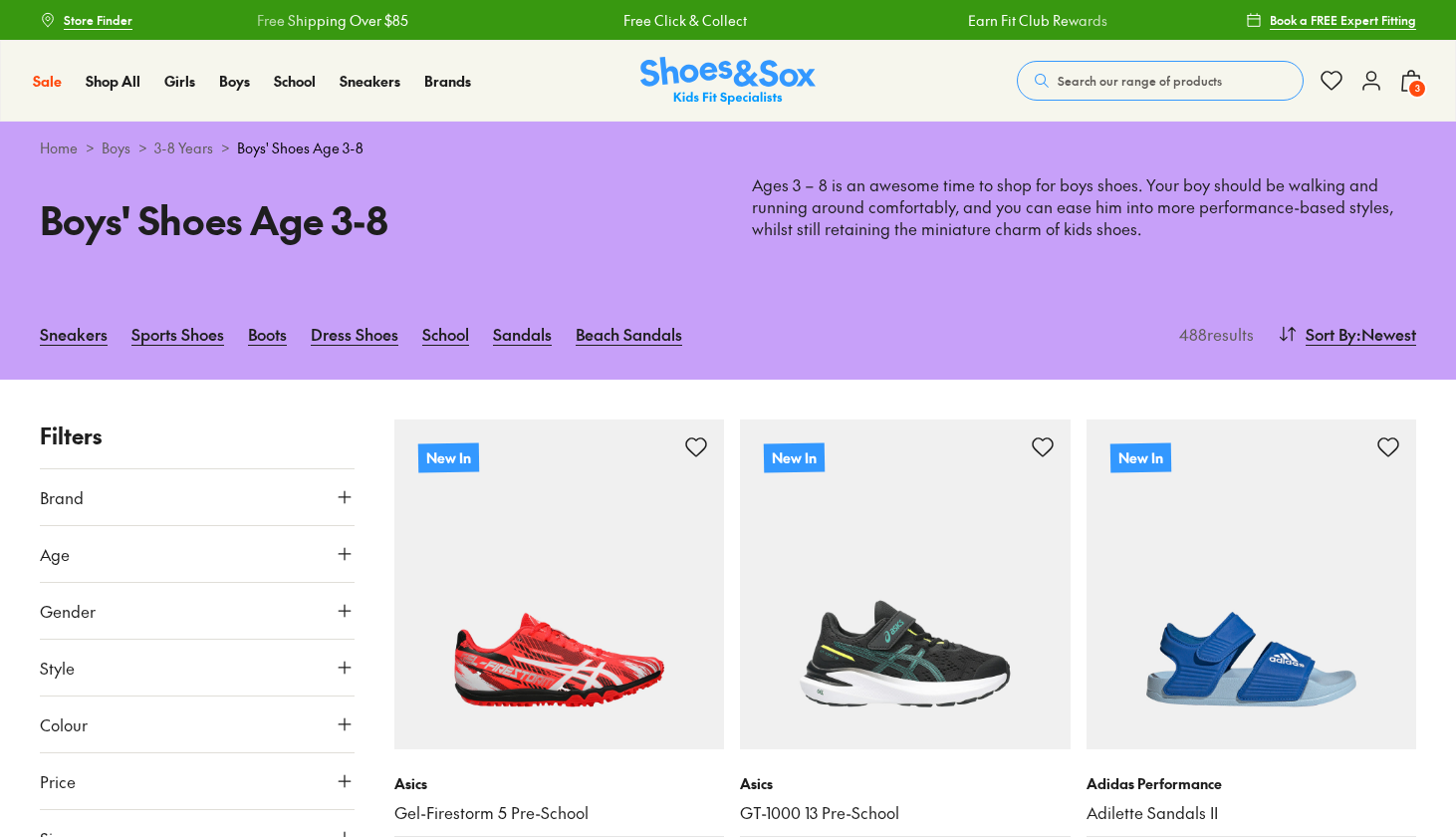 scroll, scrollTop: 0, scrollLeft: 0, axis: both 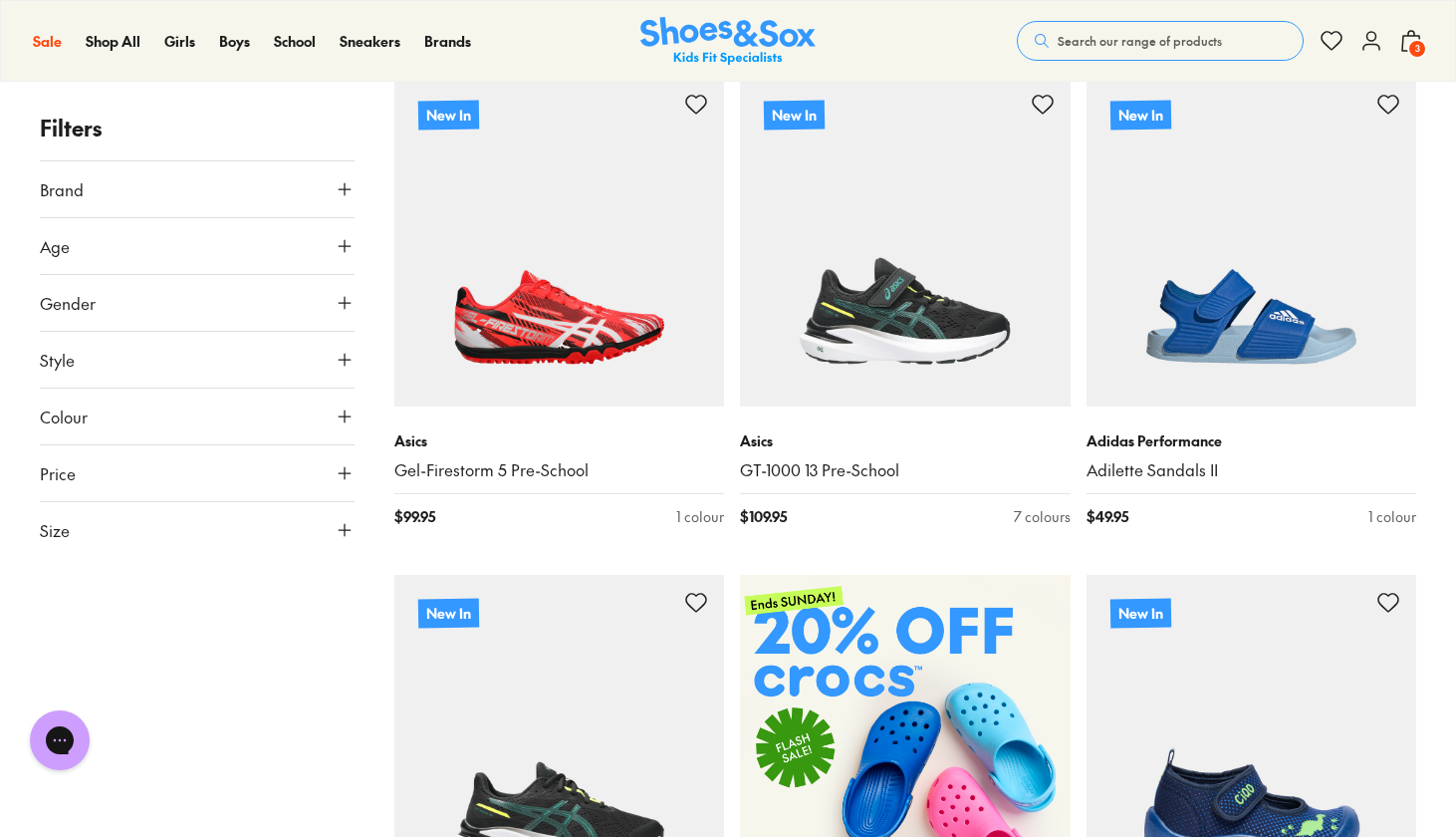 click on "Colour" at bounding box center (197, 417) 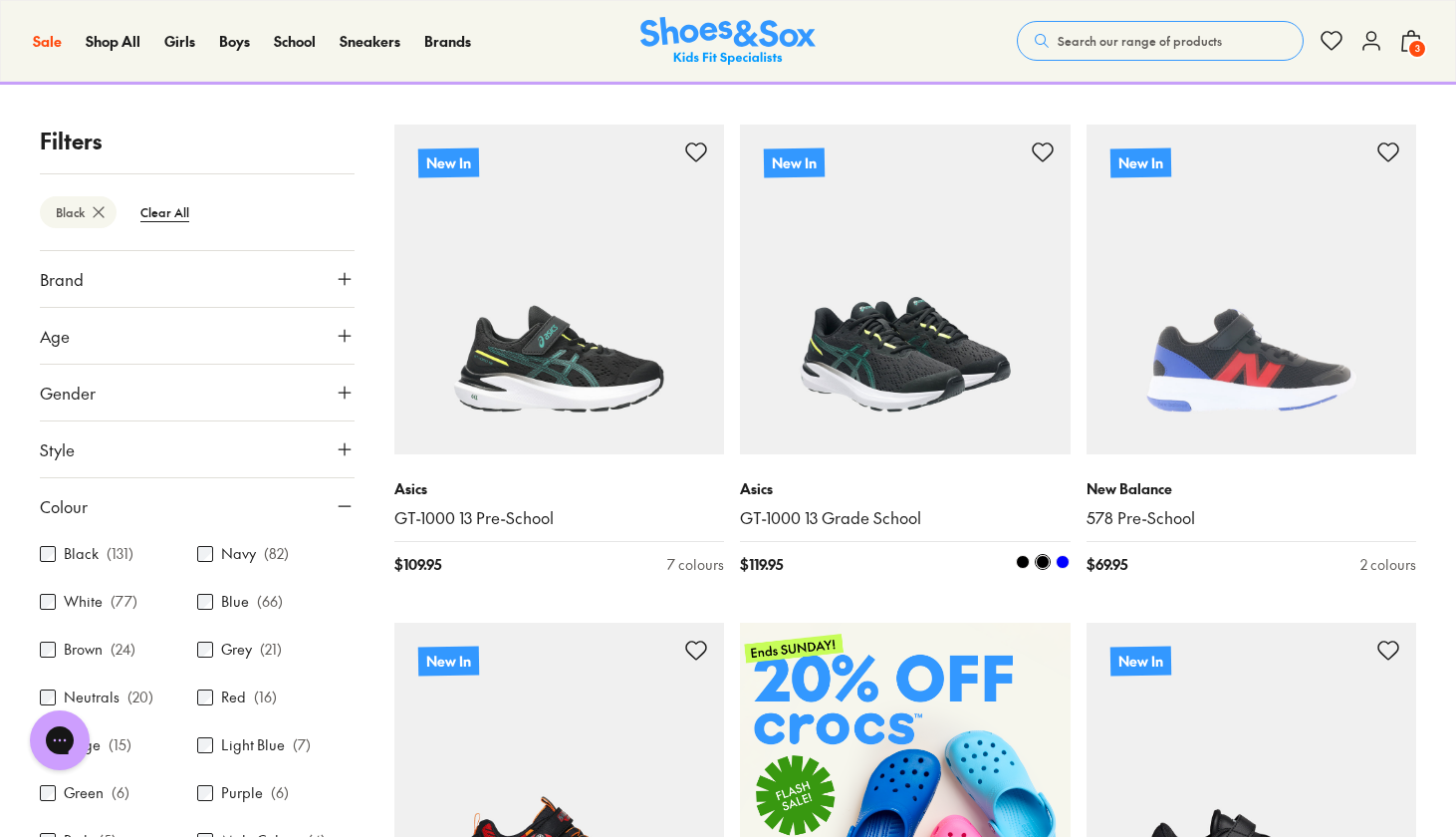 scroll, scrollTop: 372, scrollLeft: 0, axis: vertical 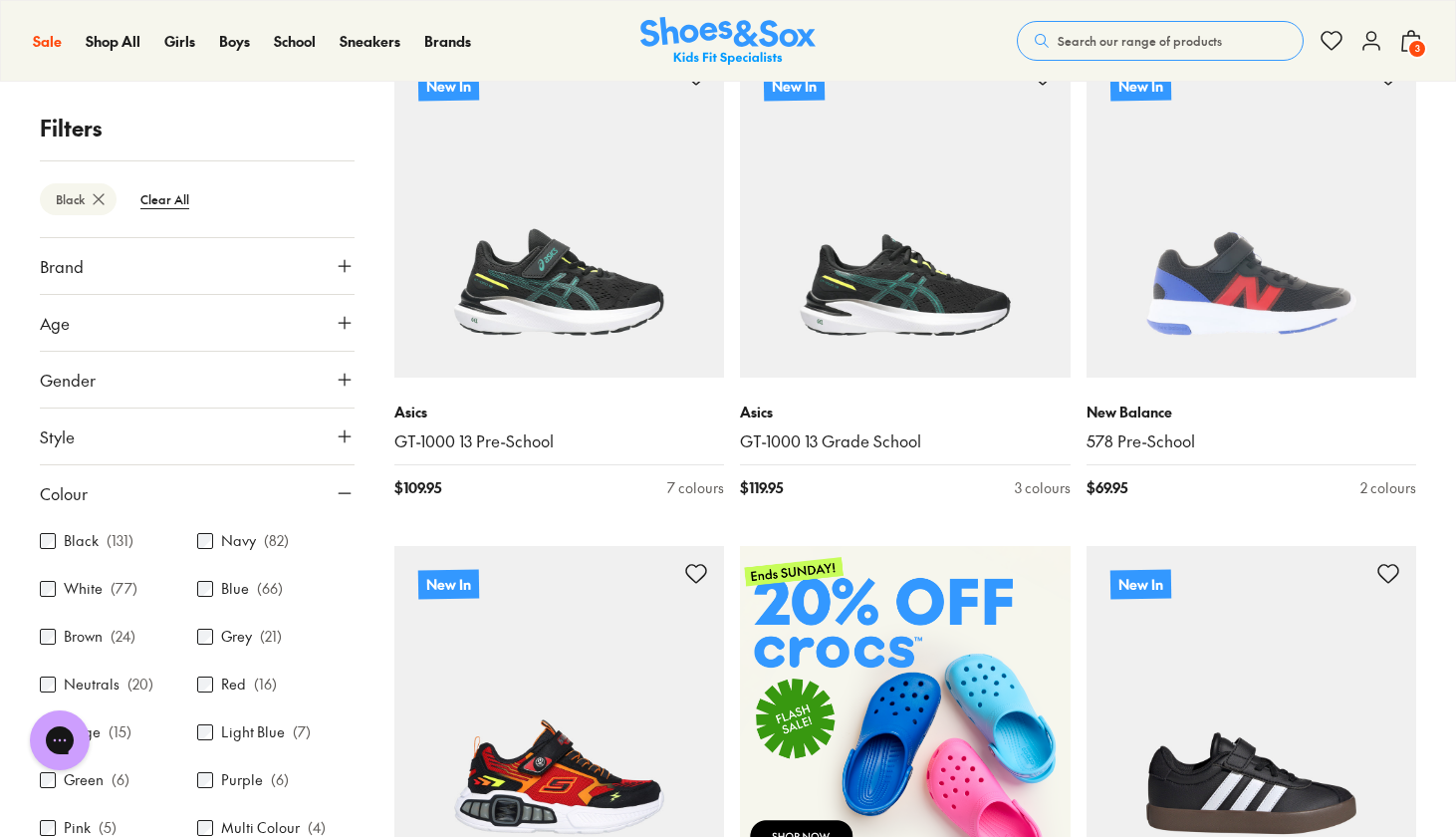 click on "Brand" at bounding box center (197, 266) 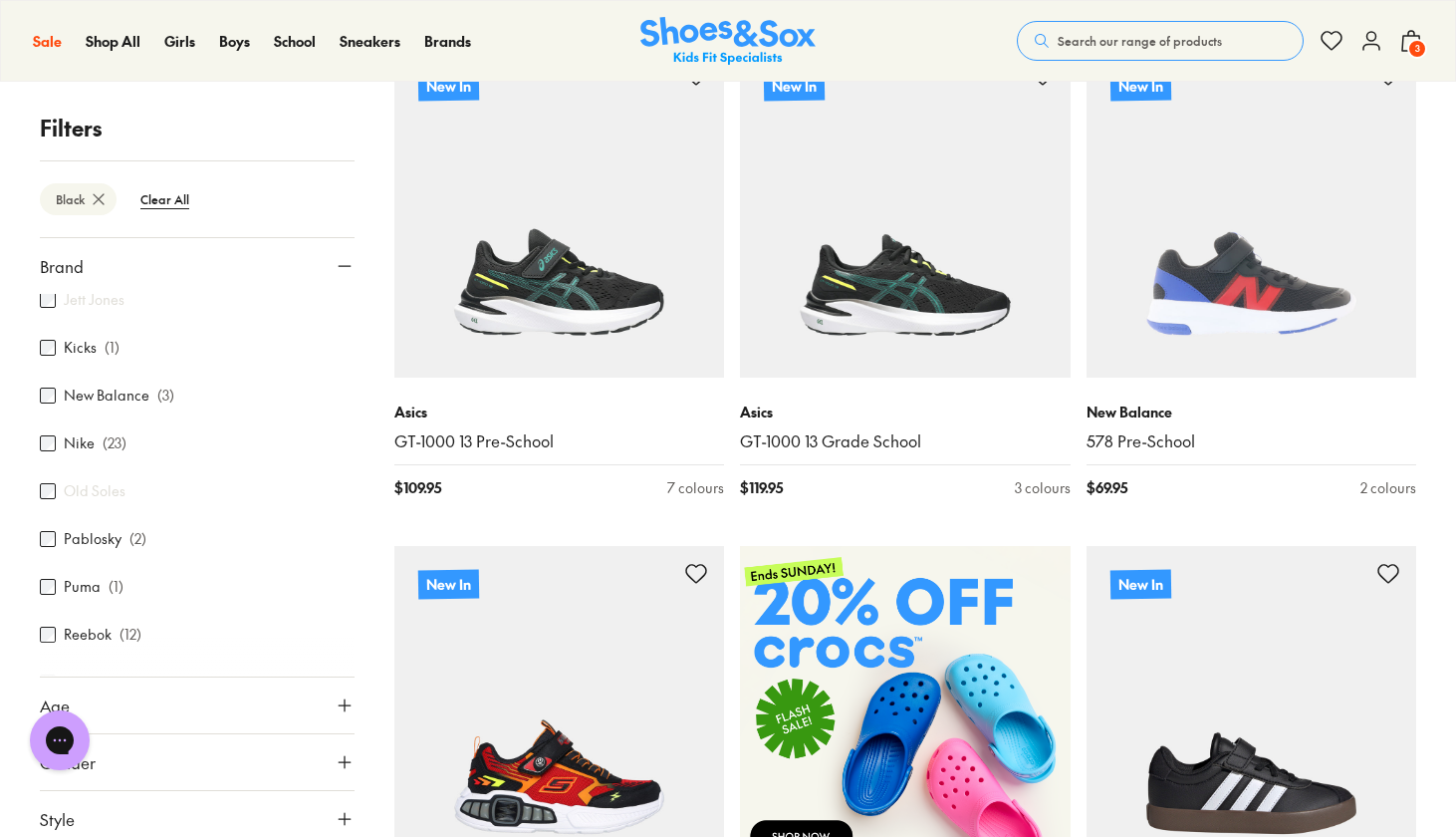 scroll, scrollTop: 513, scrollLeft: 0, axis: vertical 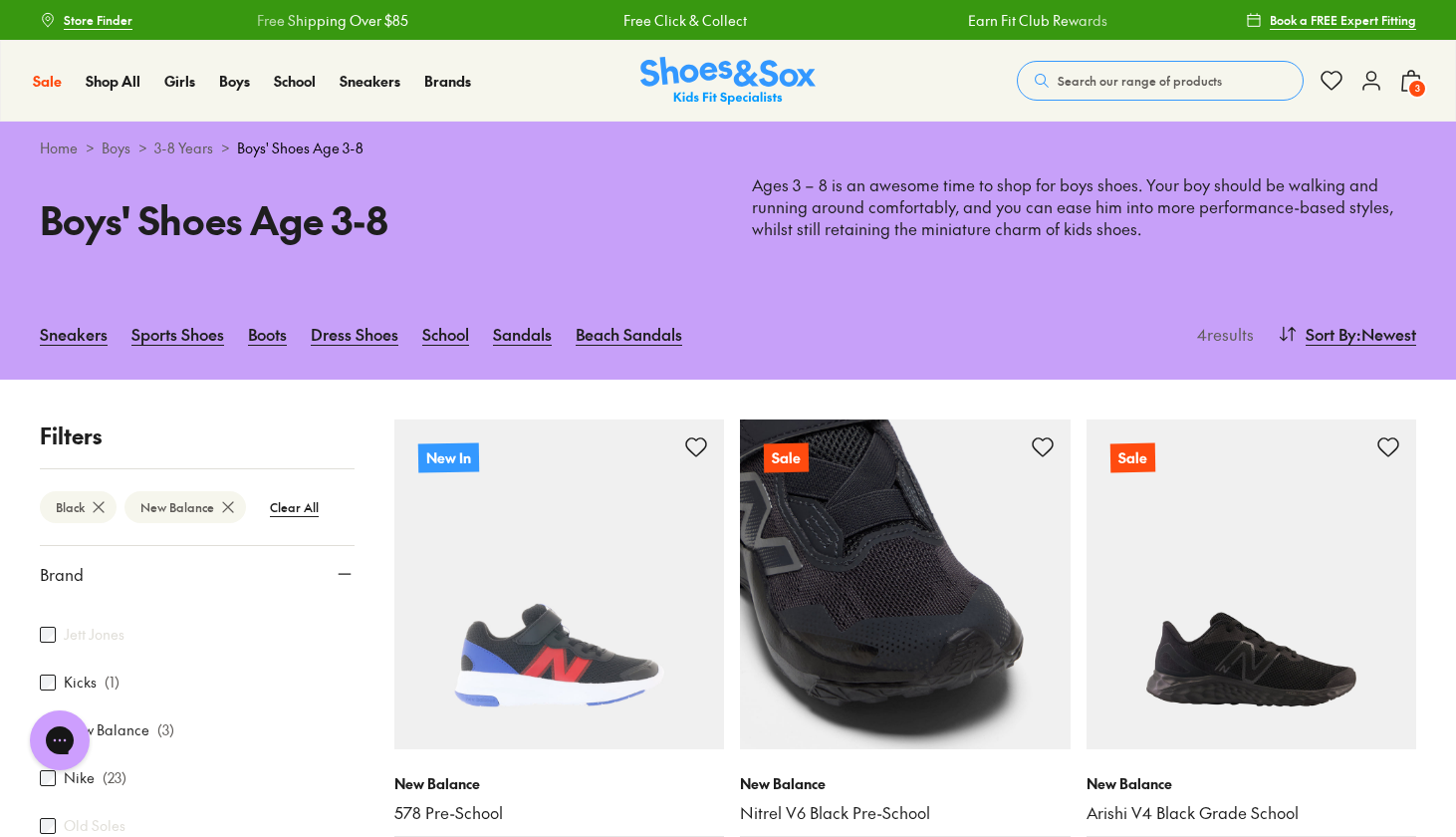 click at bounding box center (905, 585) 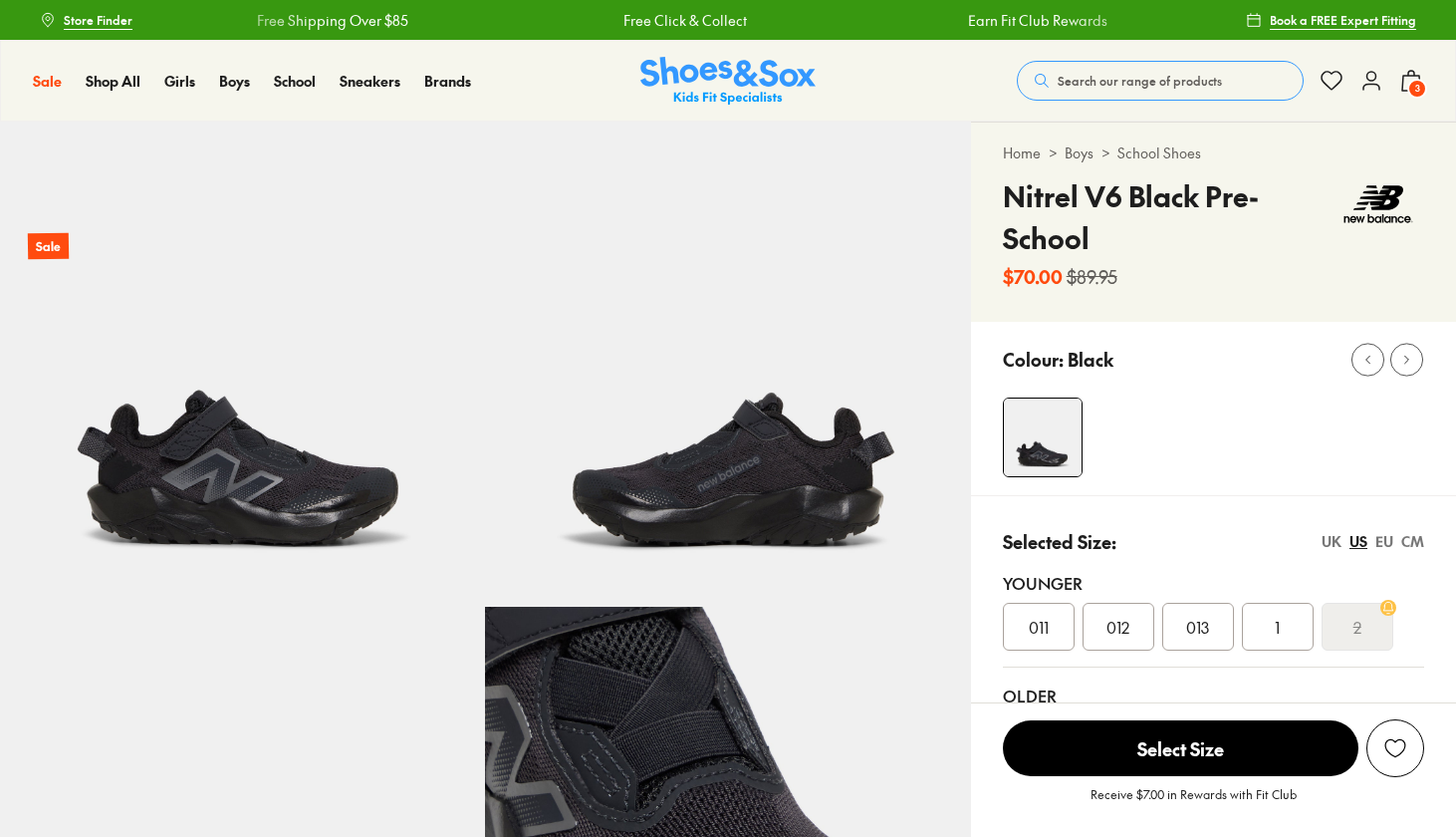 scroll, scrollTop: 0, scrollLeft: 0, axis: both 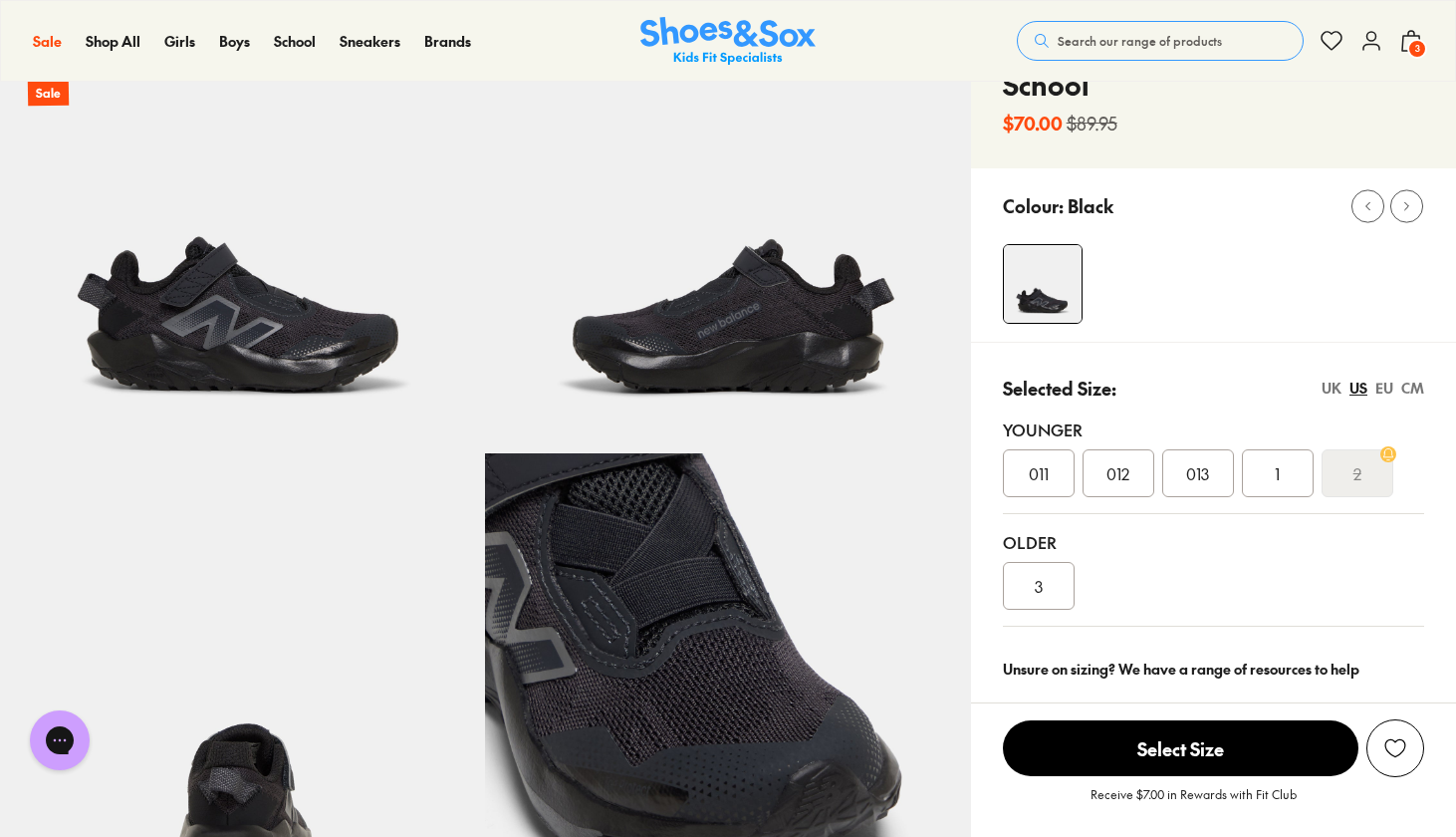 click on "UK" at bounding box center [1332, 388] 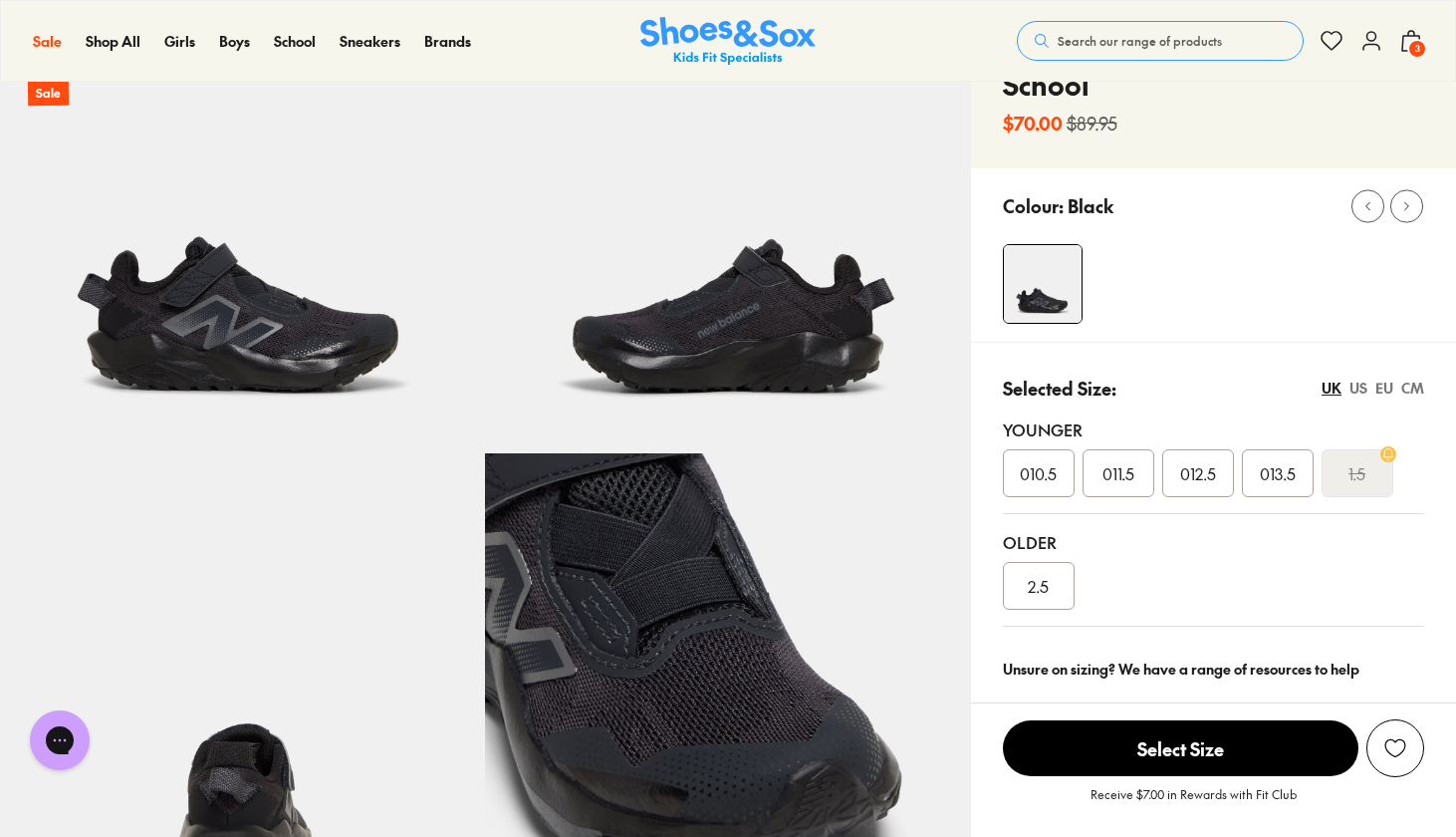 click on "US" at bounding box center (1358, 388) 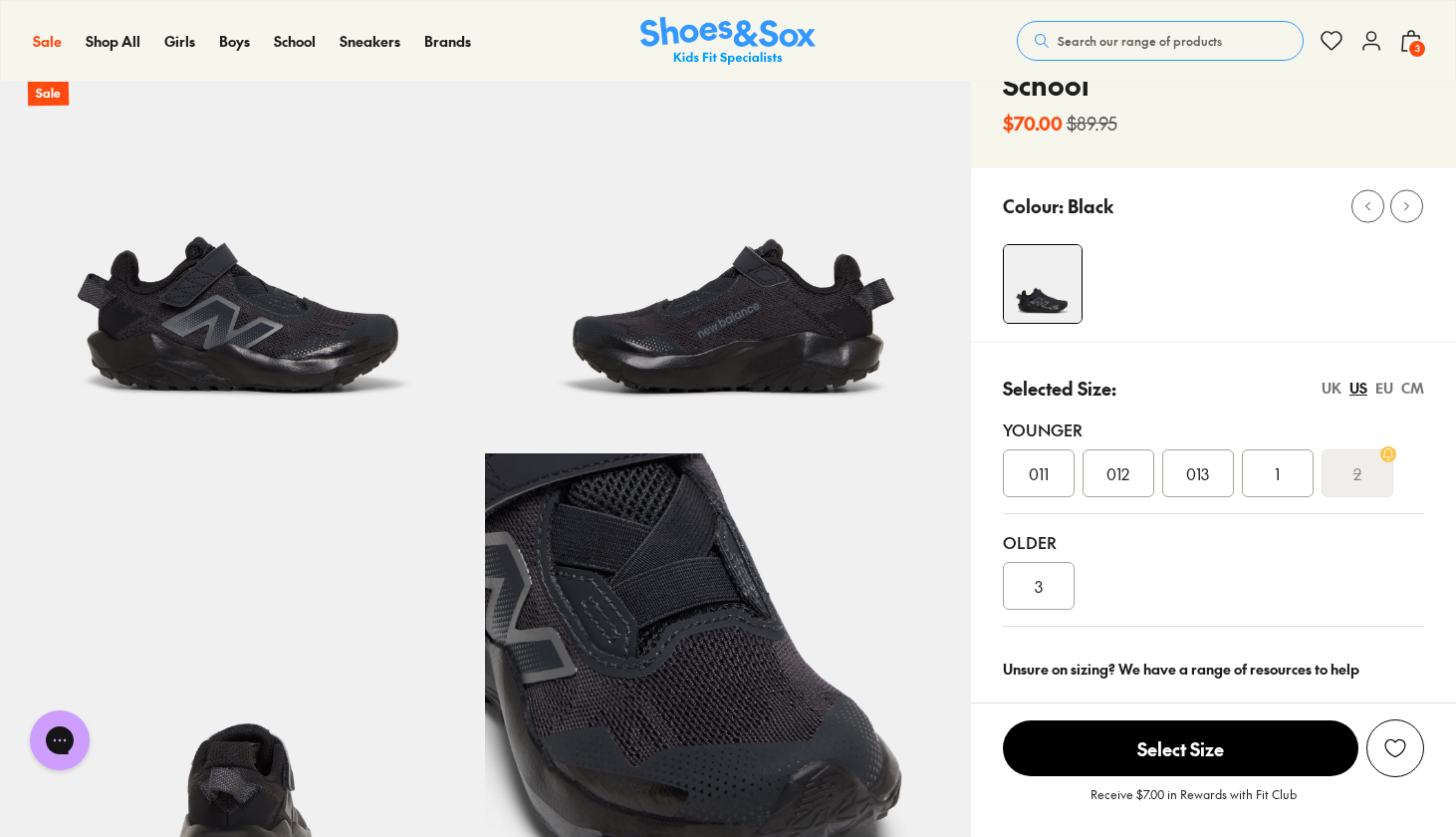 click on "EU" at bounding box center (1384, 388) 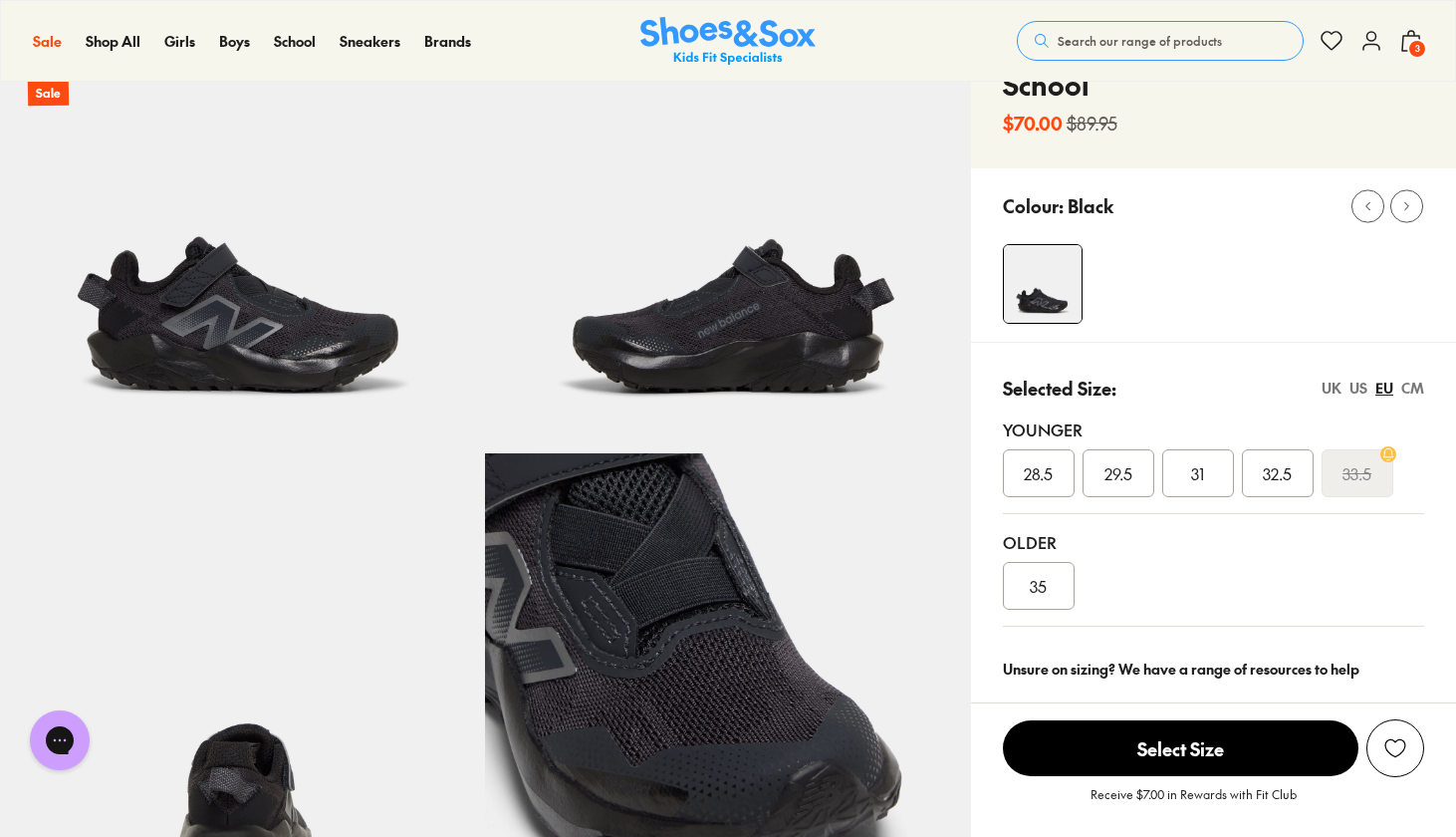 click on "CM" at bounding box center (1412, 388) 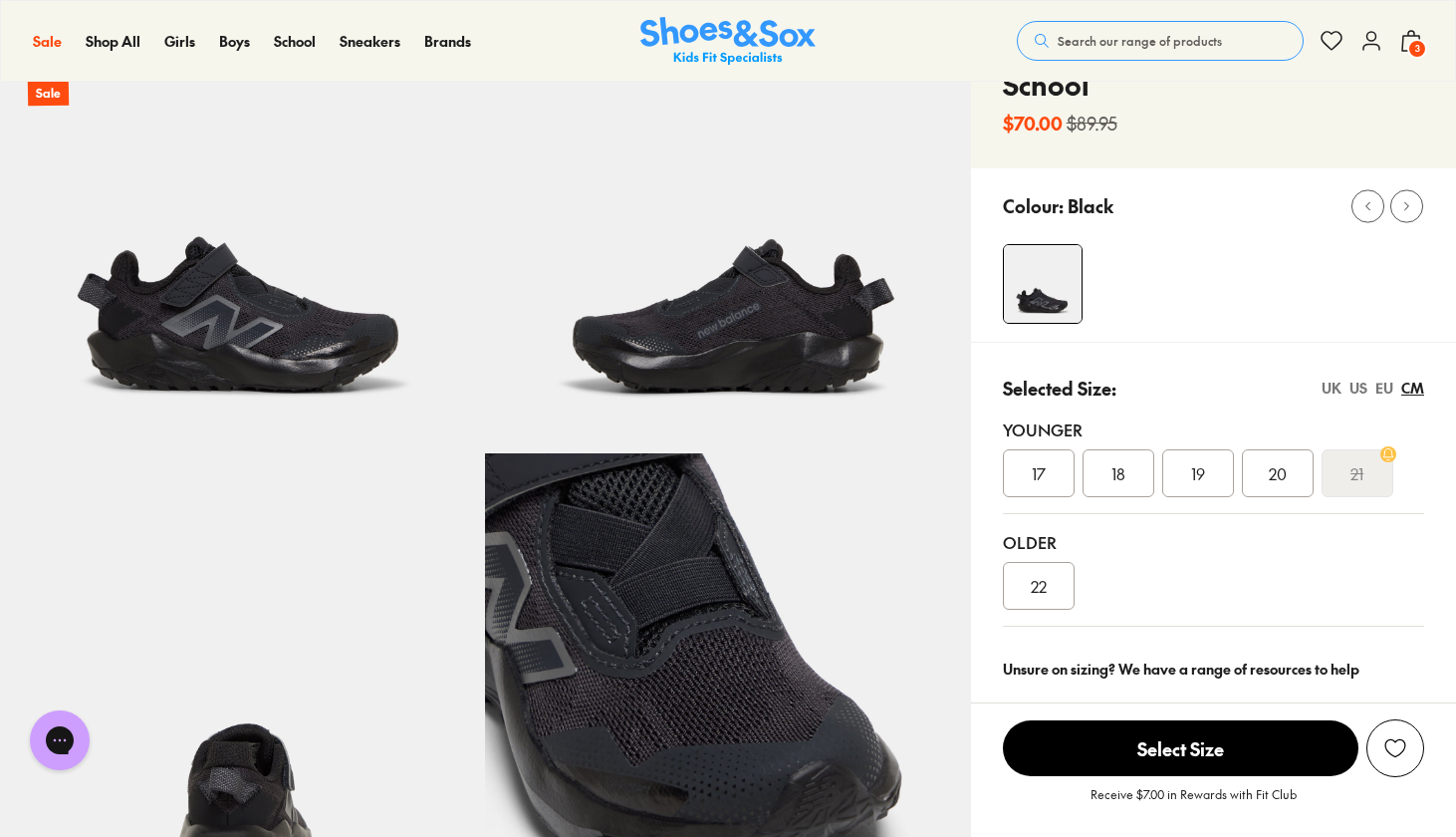 click on "UK" at bounding box center [1332, 388] 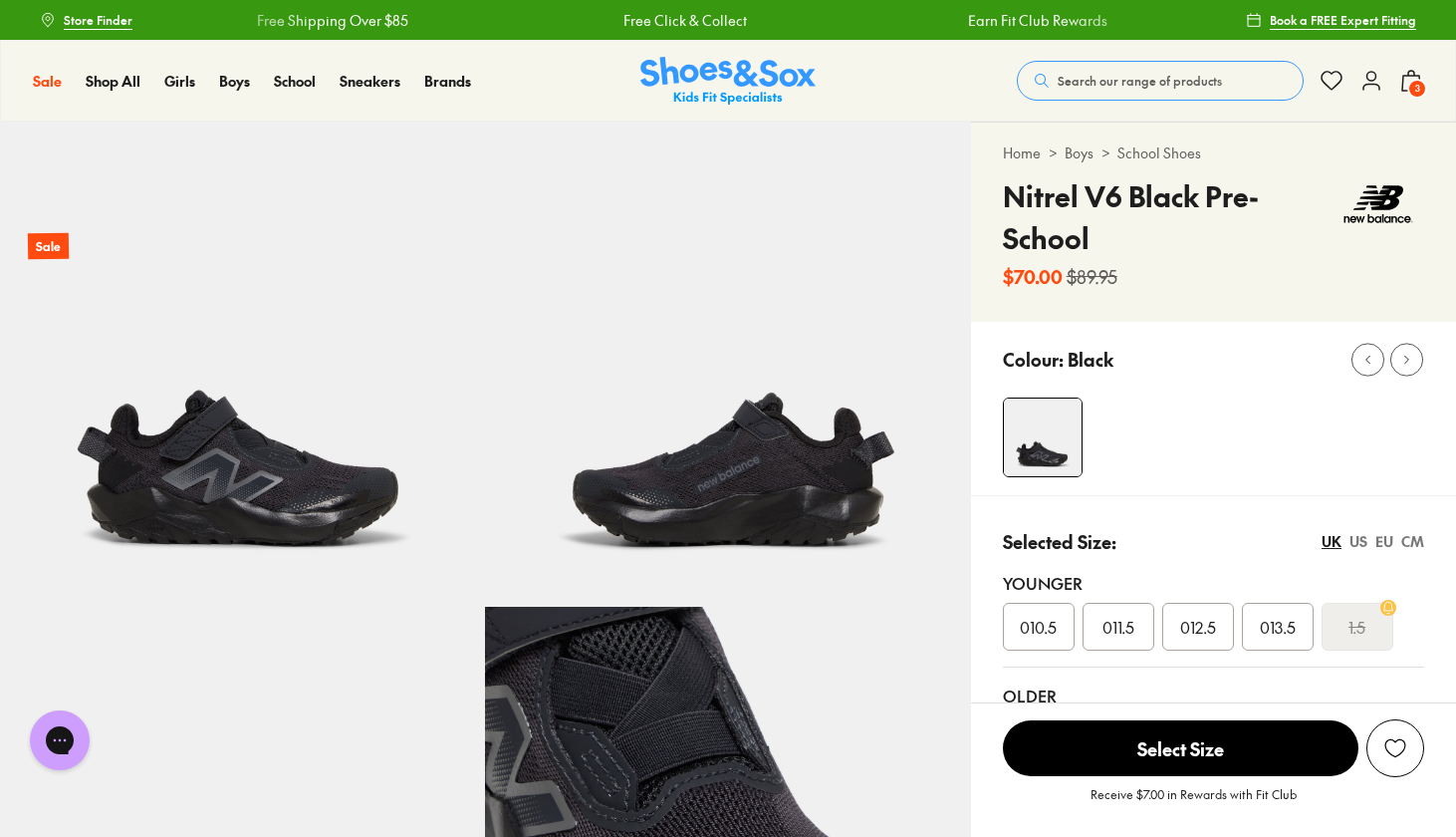 scroll, scrollTop: 0, scrollLeft: 0, axis: both 